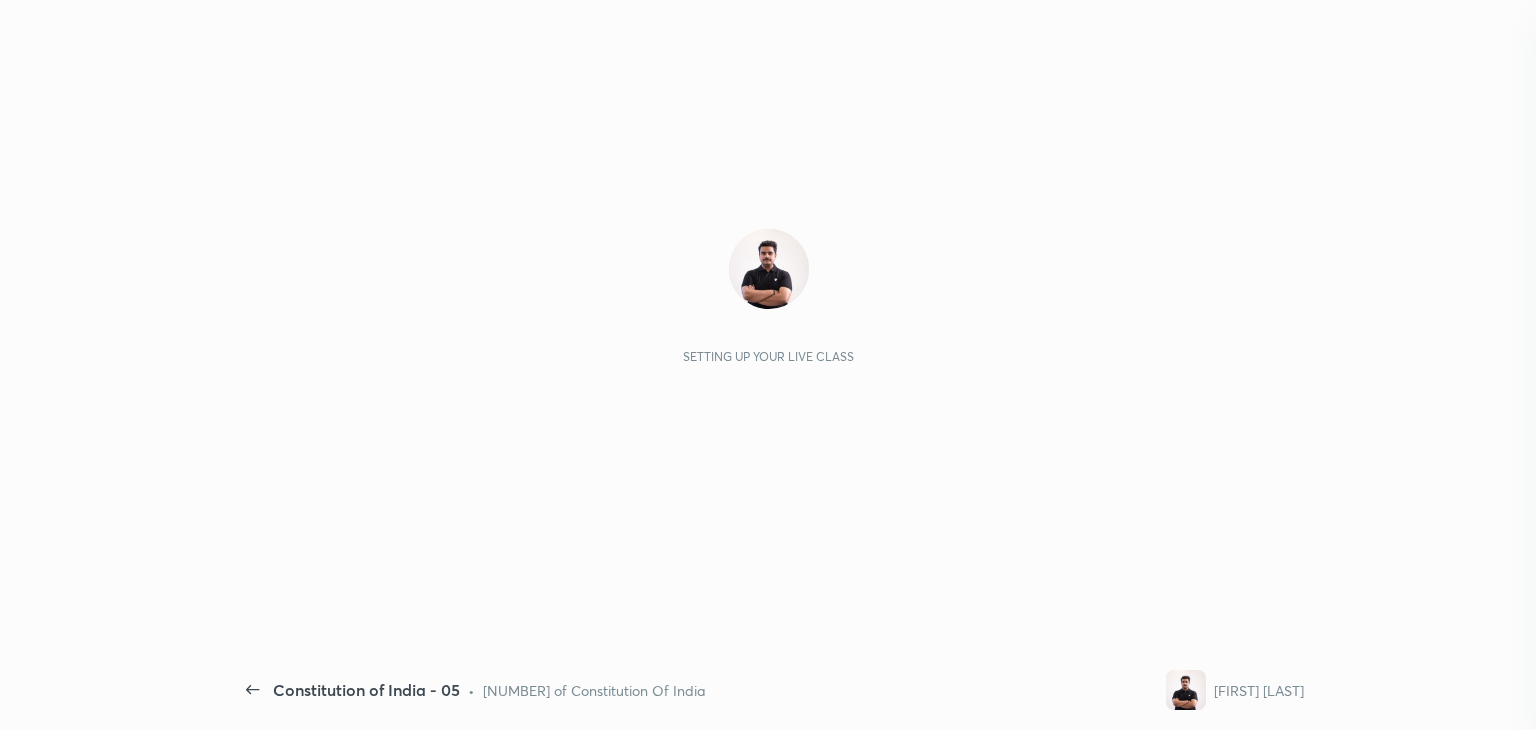 scroll, scrollTop: 0, scrollLeft: 0, axis: both 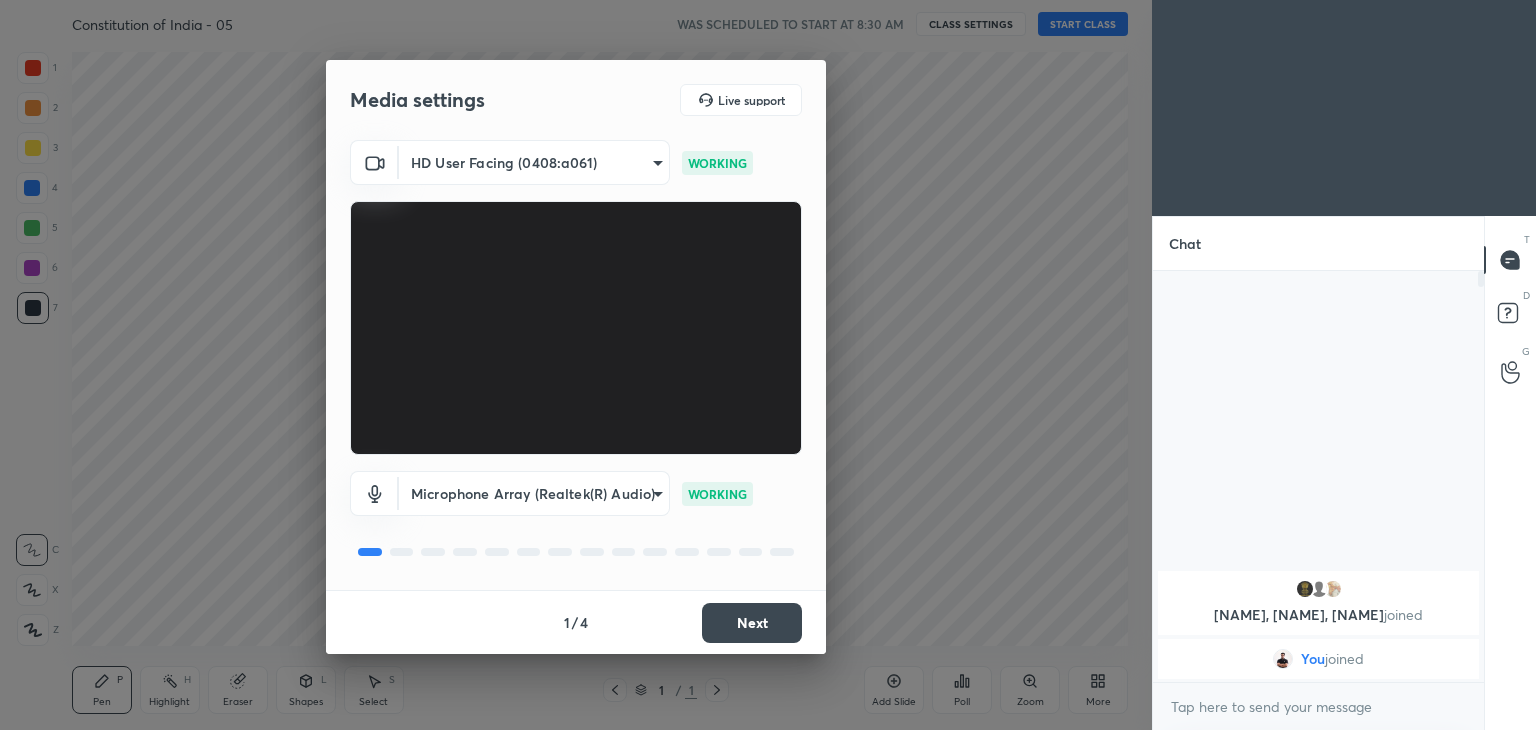 click on "Next" at bounding box center (752, 623) 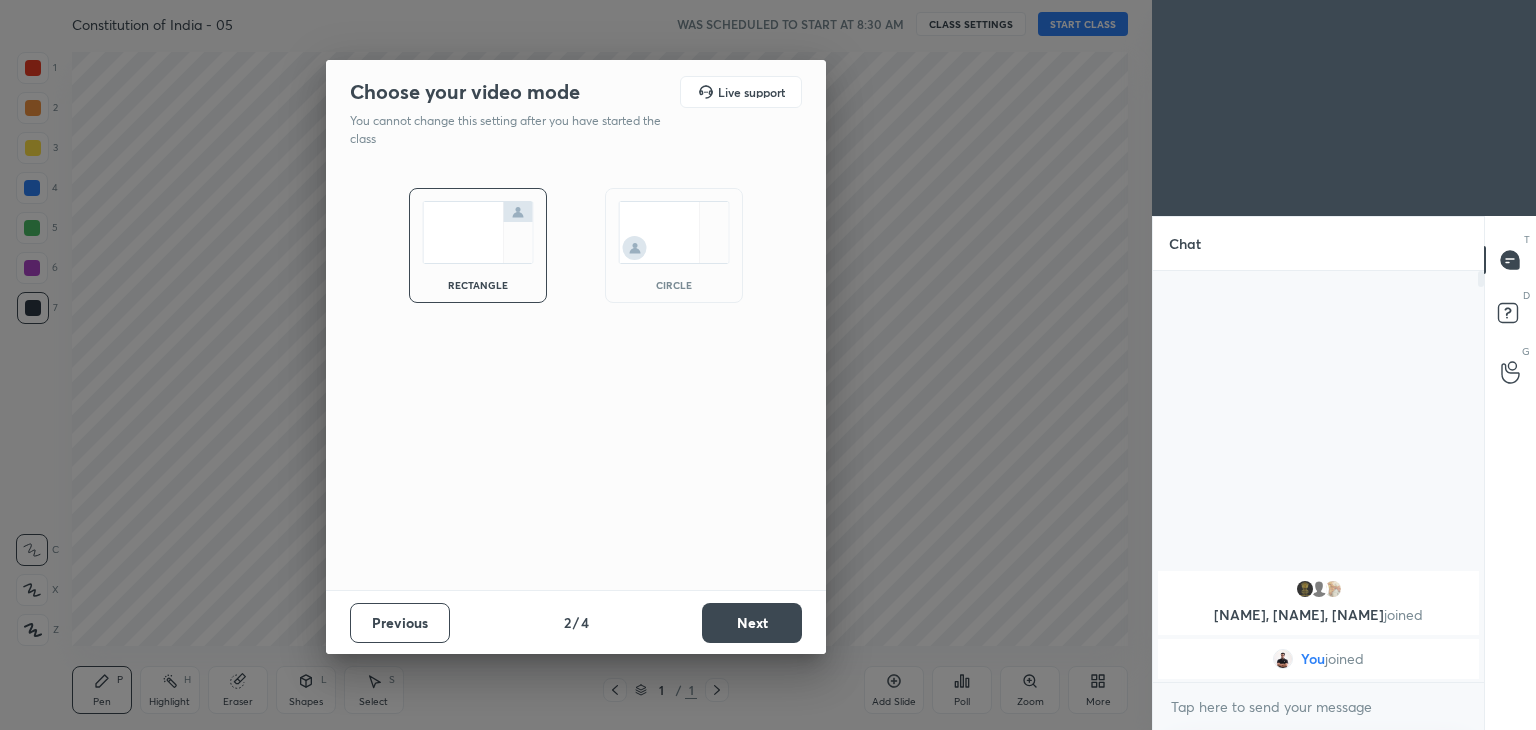 click on "circle" at bounding box center (674, 245) 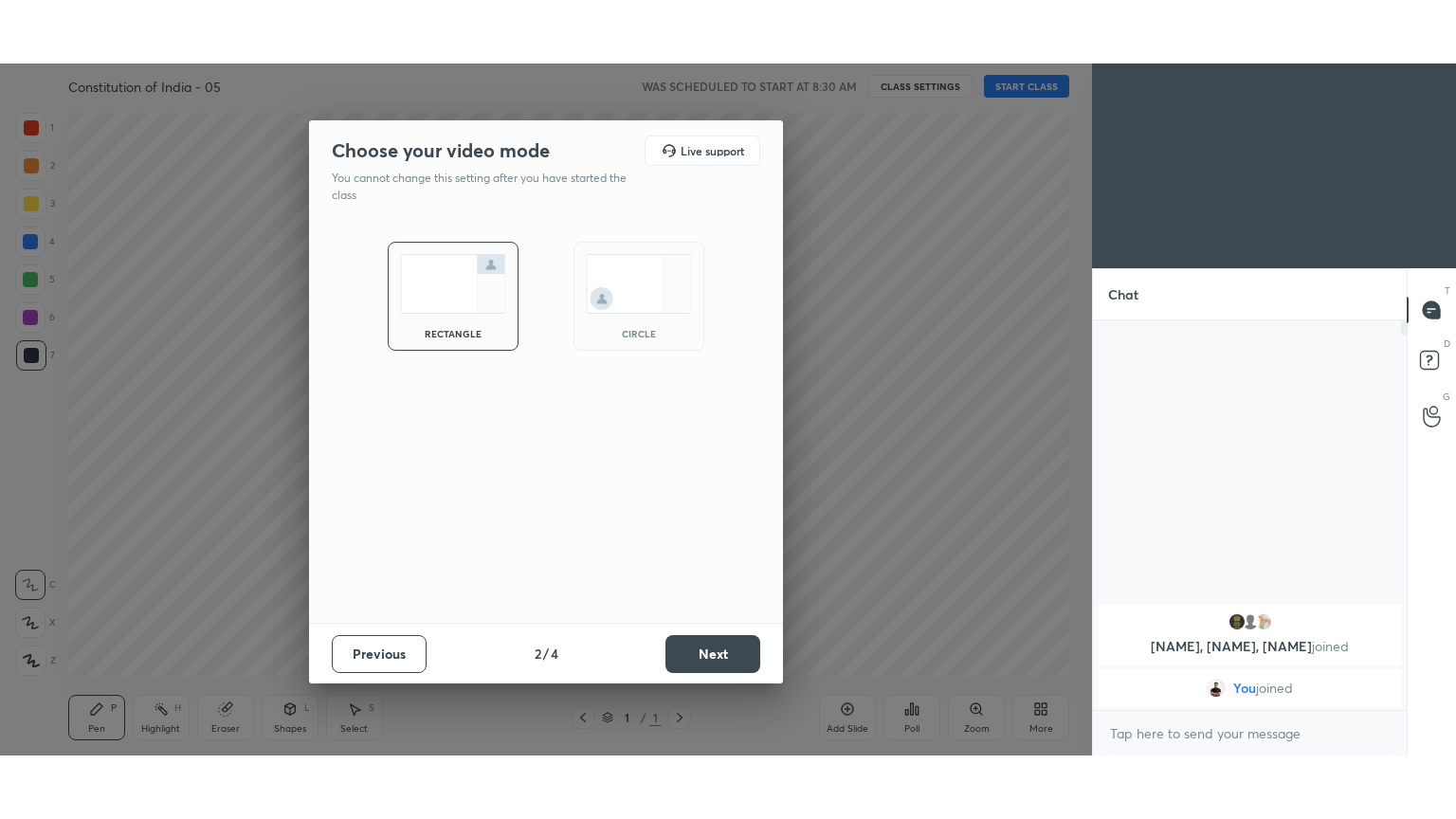 scroll, scrollTop: 432, scrollLeft: 308, axis: both 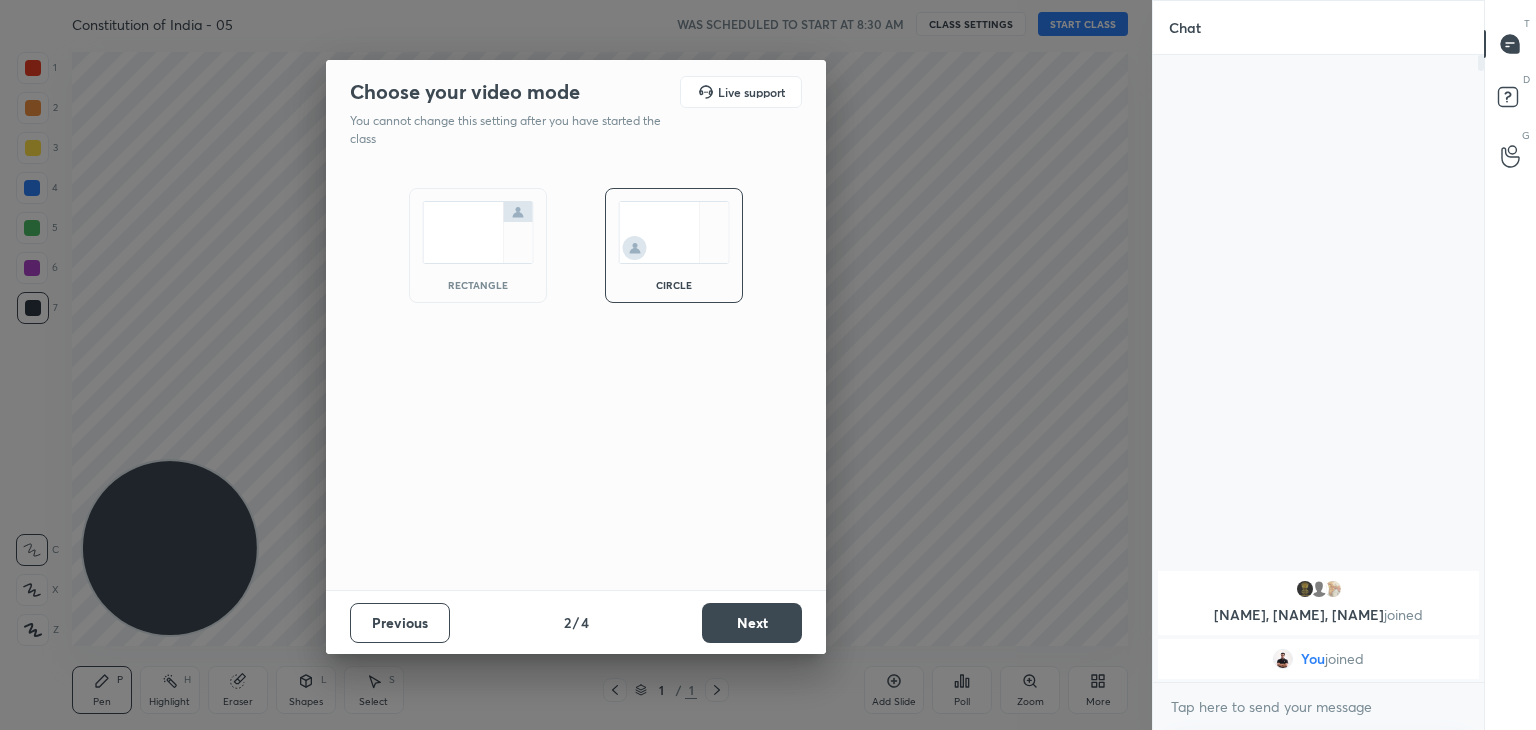 click on "Next" at bounding box center (752, 623) 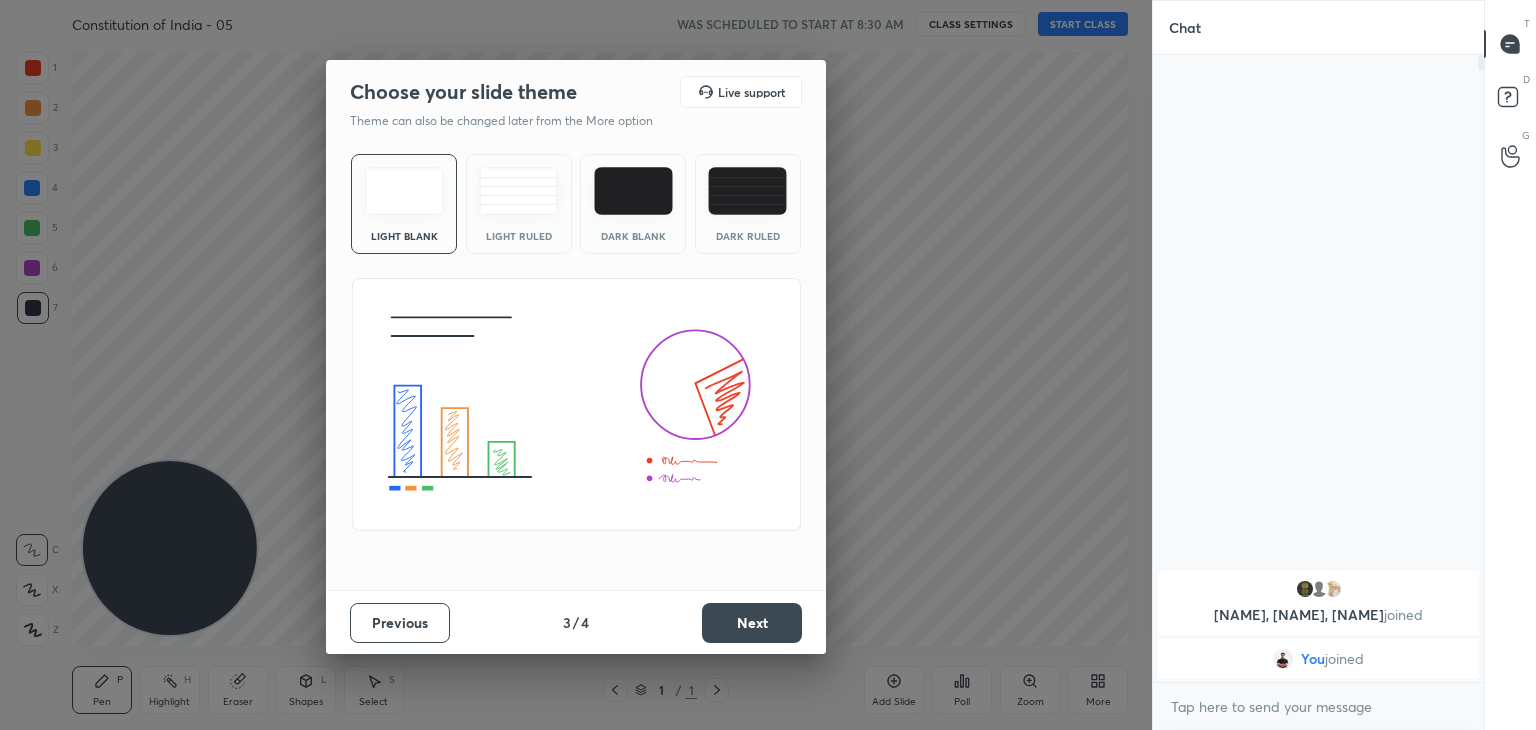 click on "Next" at bounding box center [752, 623] 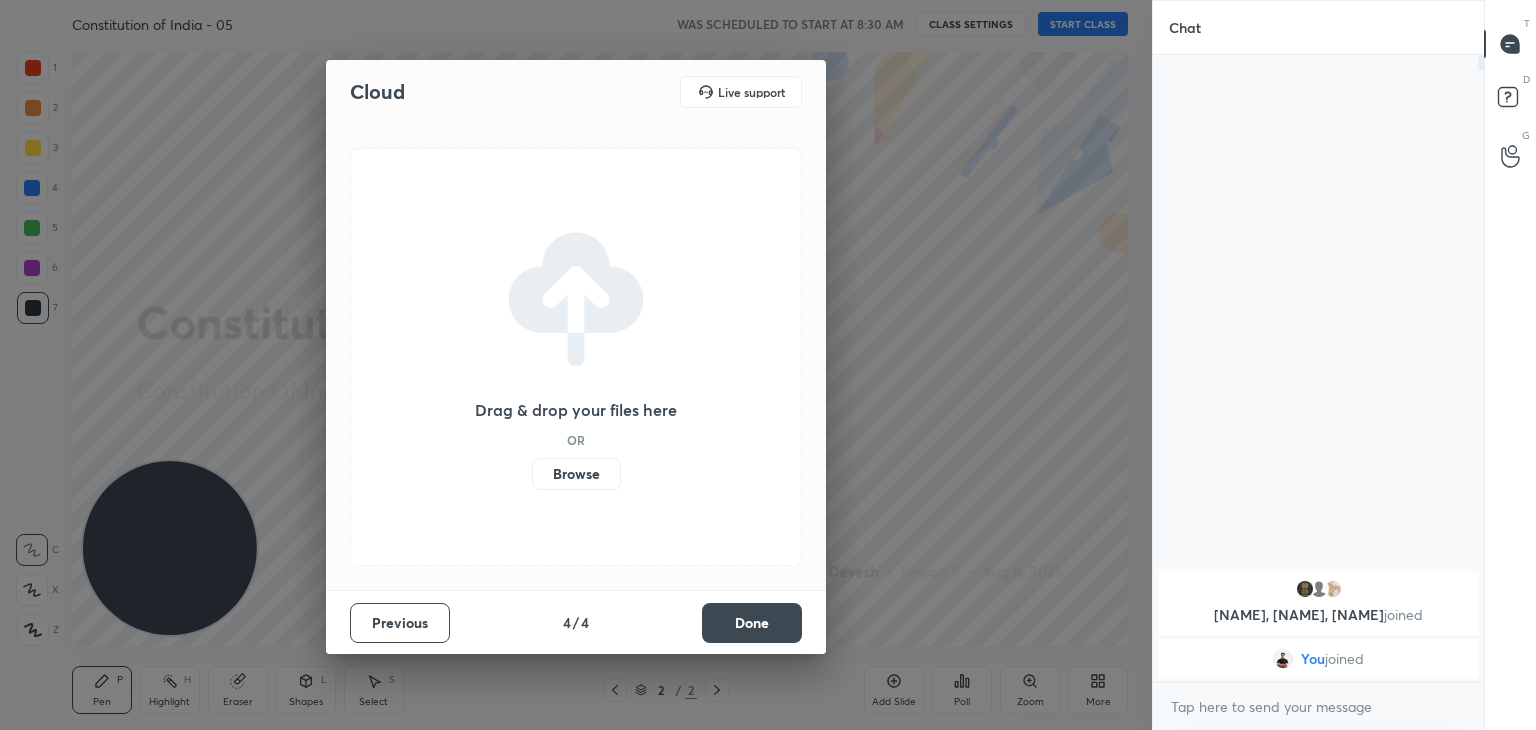 click on "Done" at bounding box center (752, 623) 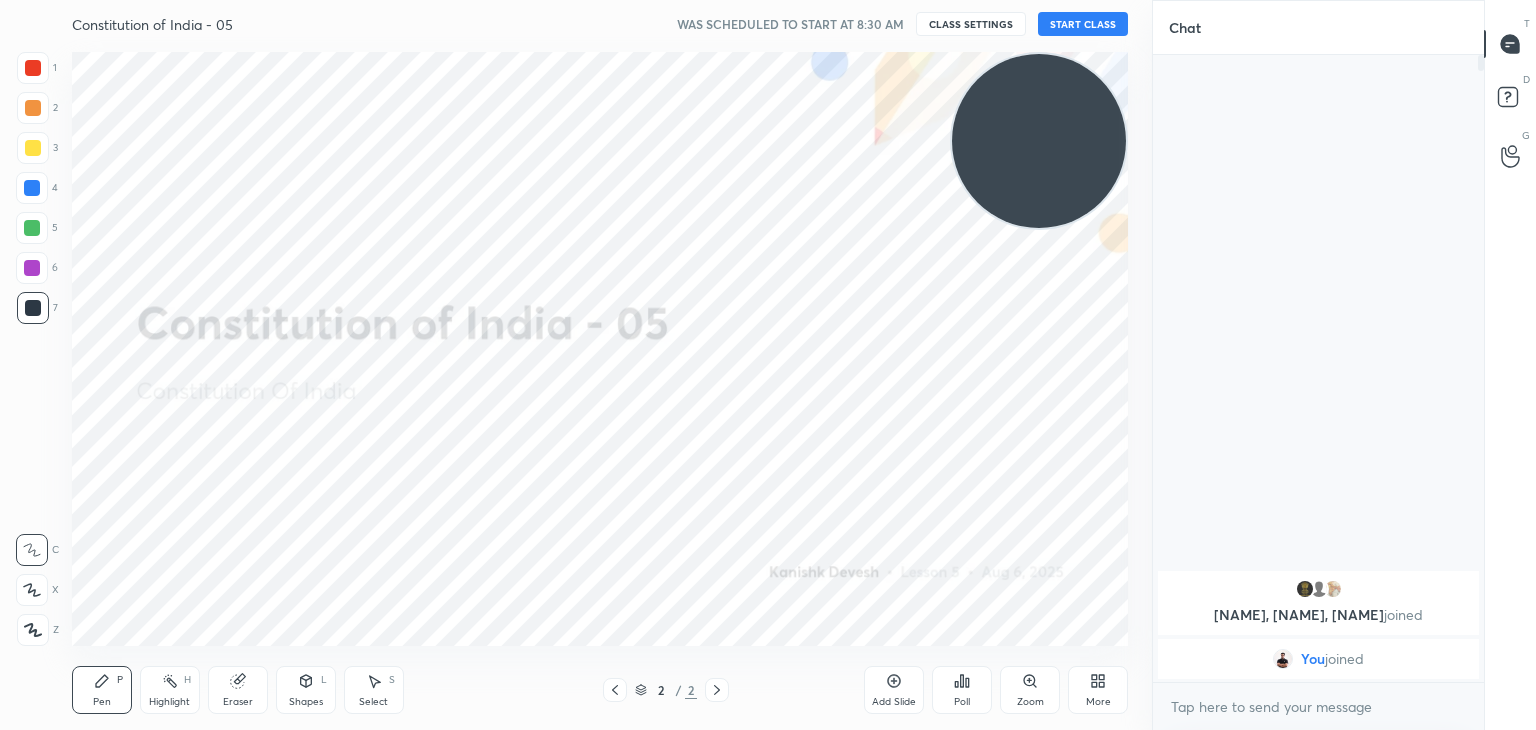 drag, startPoint x: 188, startPoint y: 541, endPoint x: 1125, endPoint y: 61, distance: 1052.791 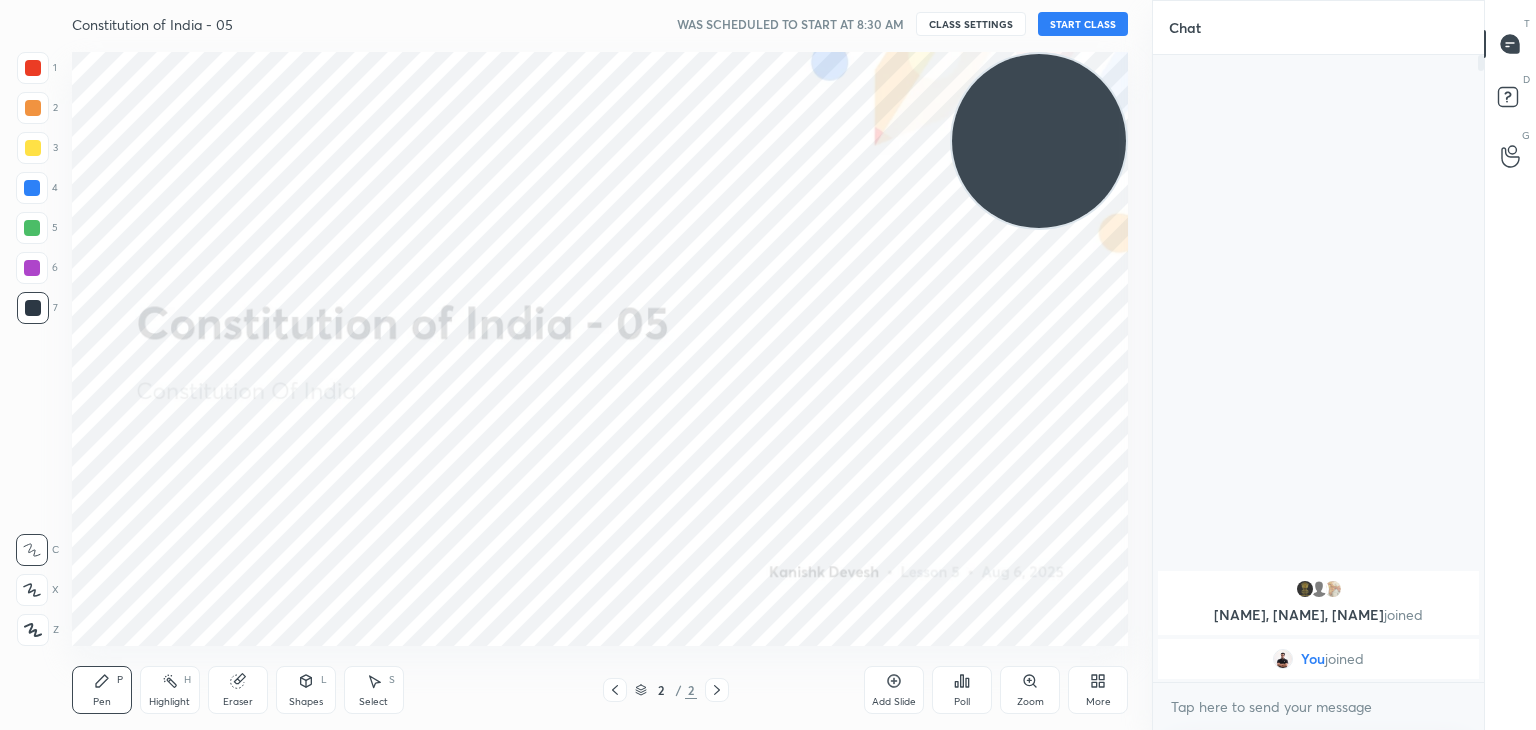 click at bounding box center (1039, 141) 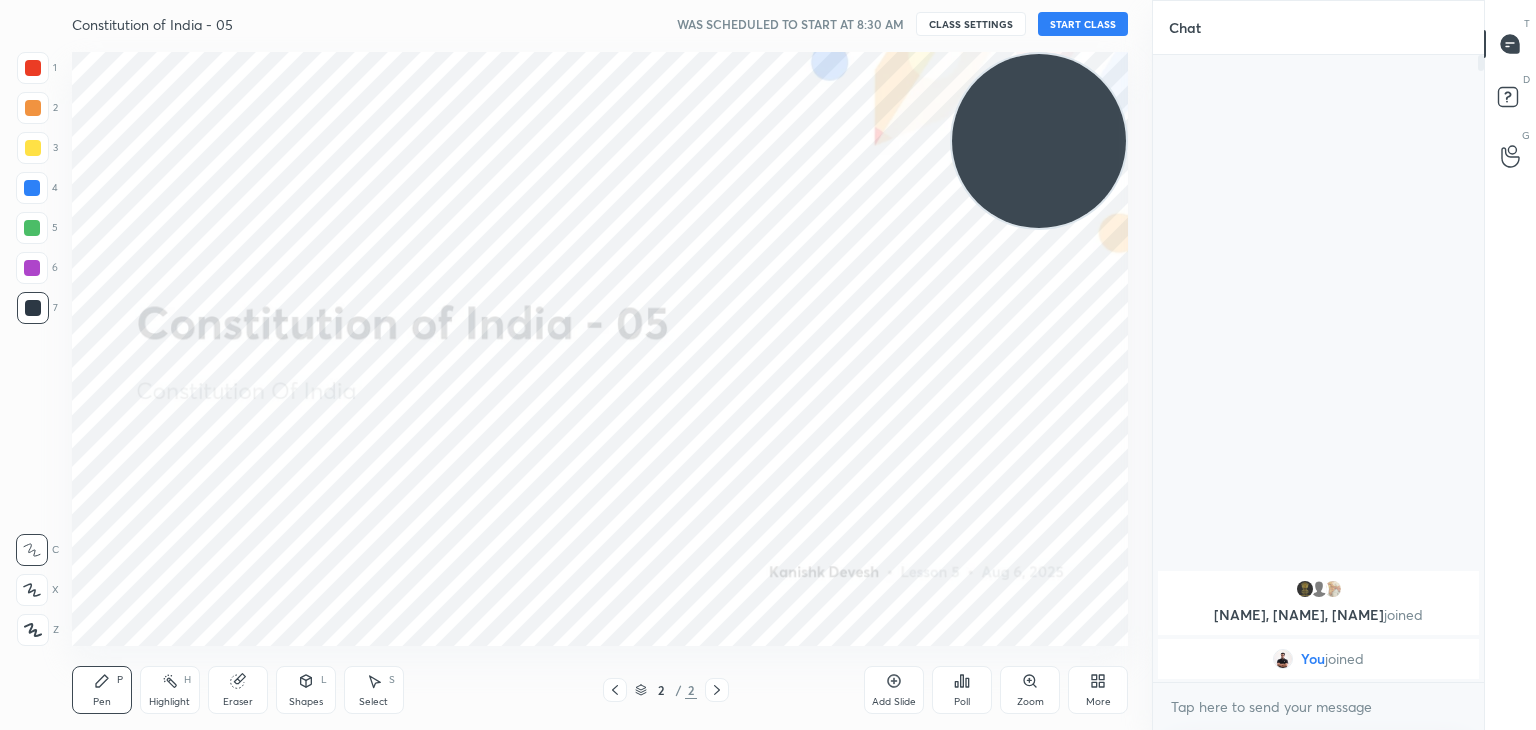 click on "START CLASS" at bounding box center [1083, 24] 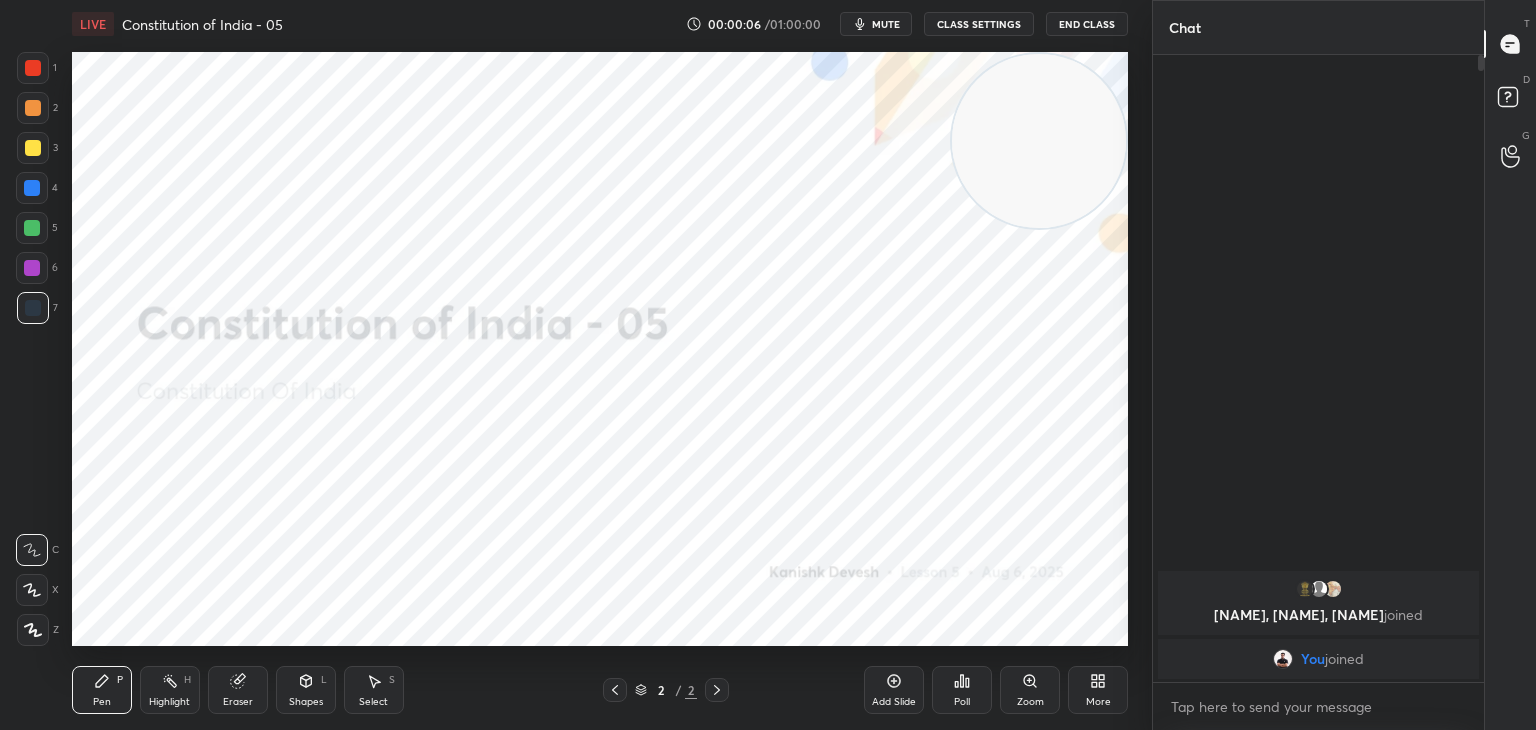 click on "More" at bounding box center [1098, 690] 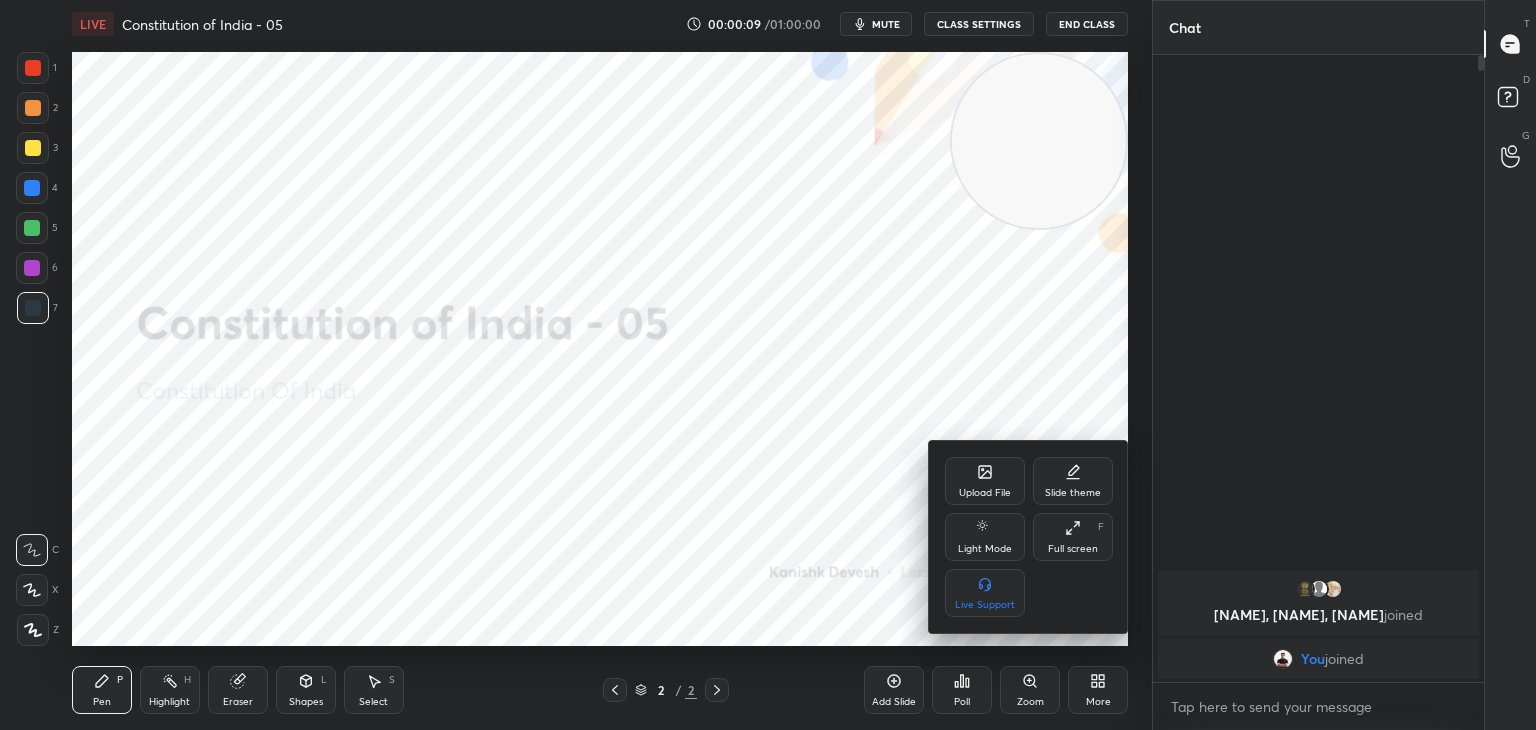 click on "Full screen F" at bounding box center [1073, 537] 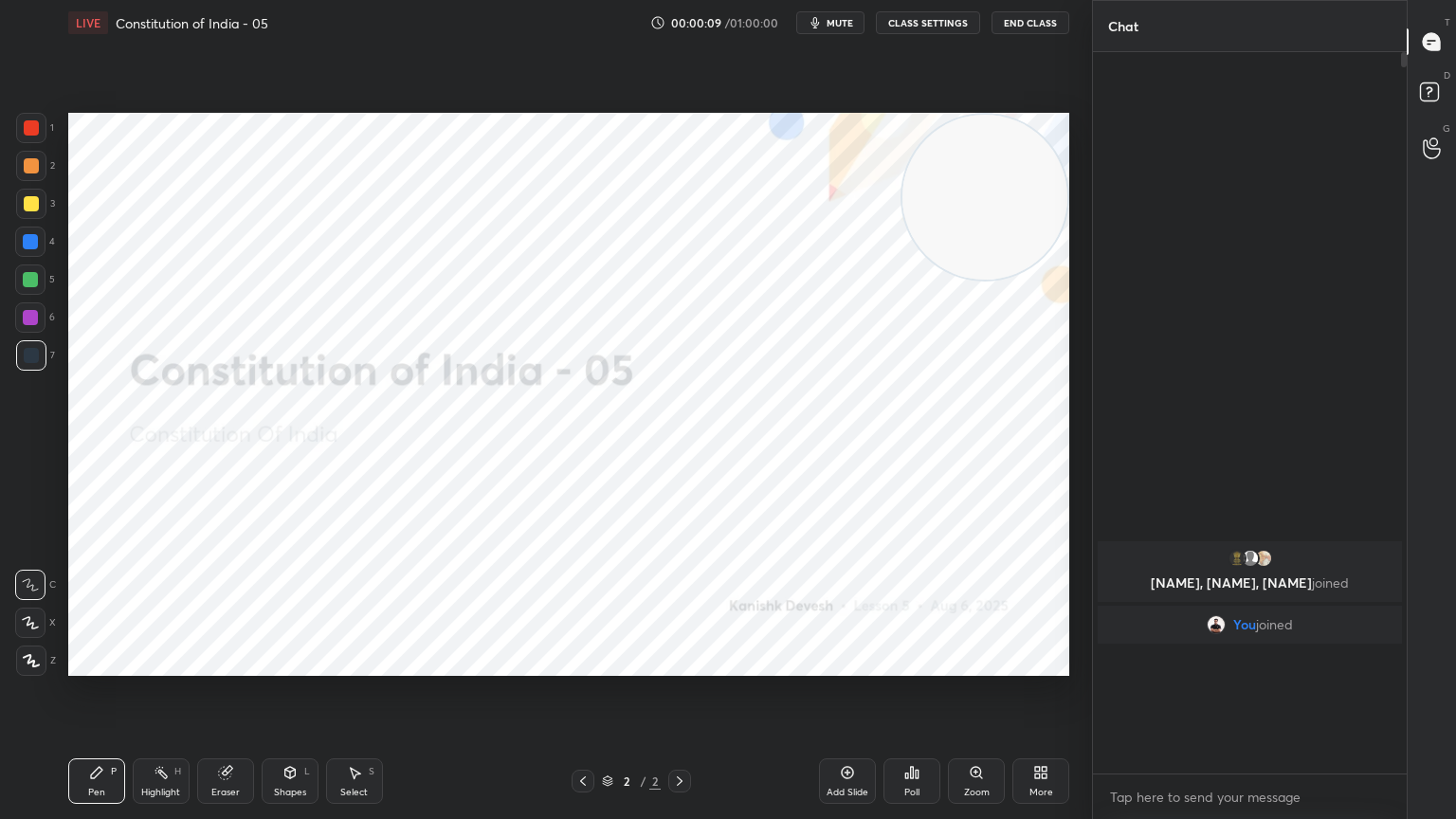 scroll, scrollTop: 94094, scrollLeft: 93776, axis: both 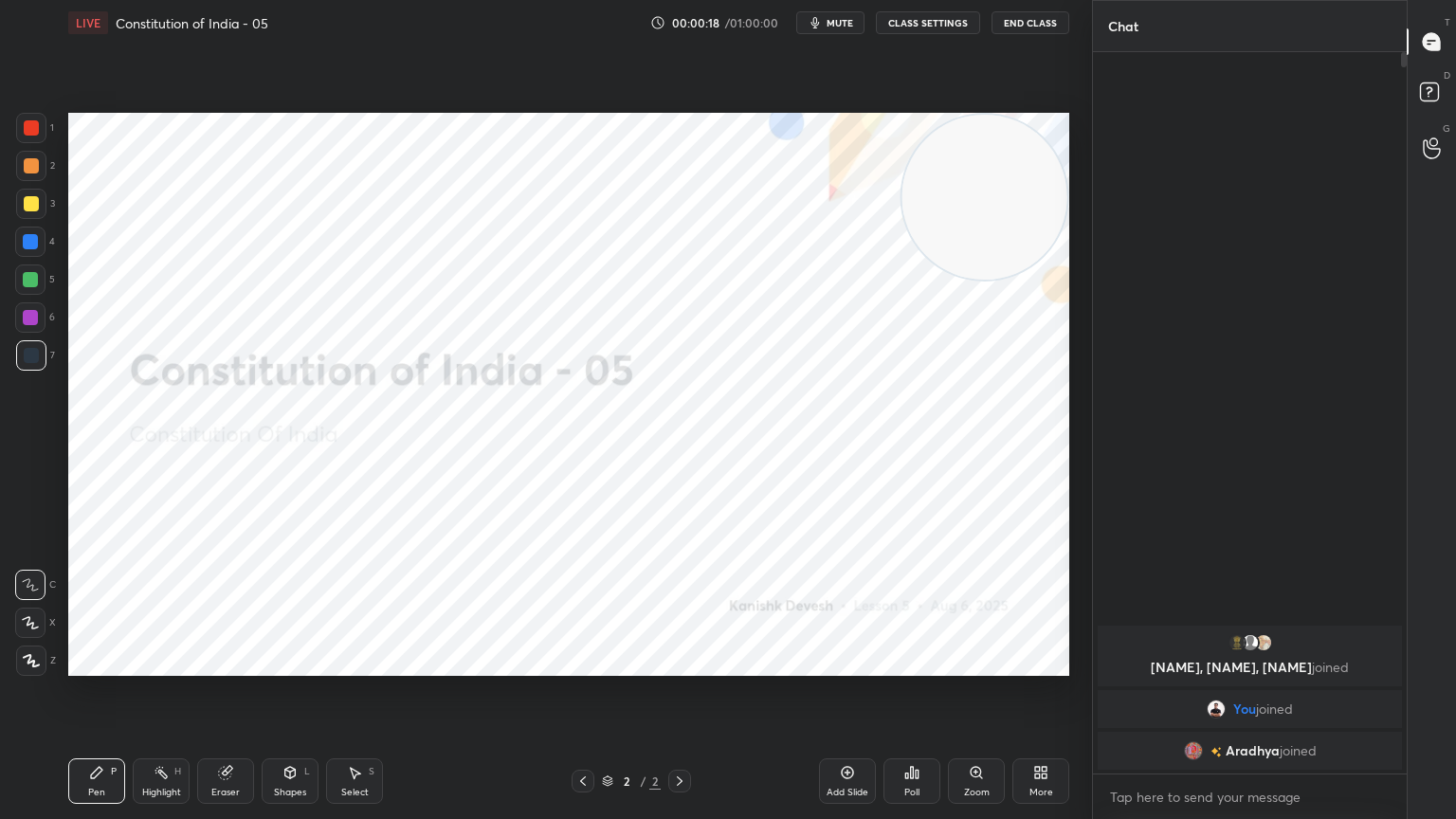 click at bounding box center [31, 128] 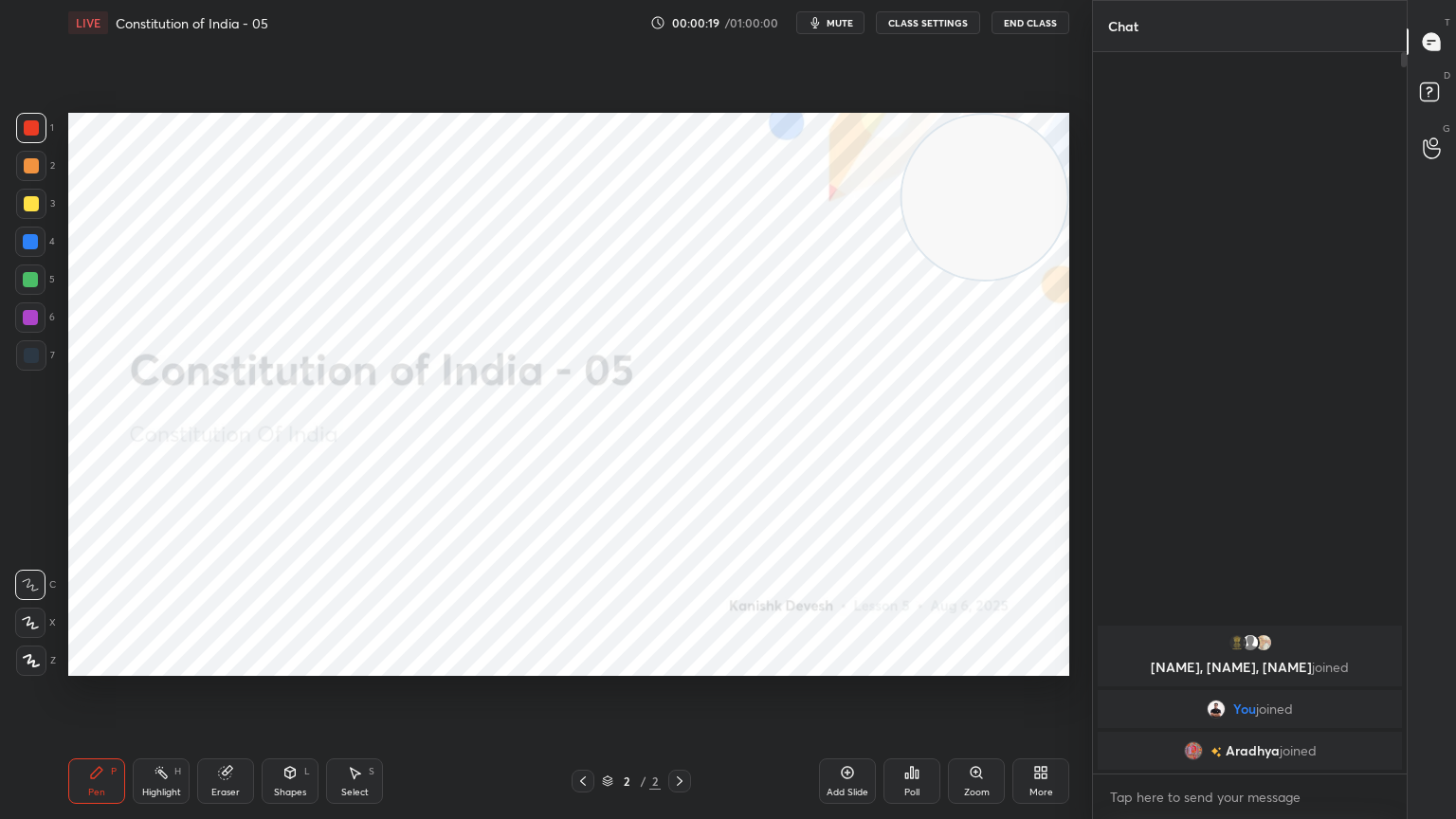 click 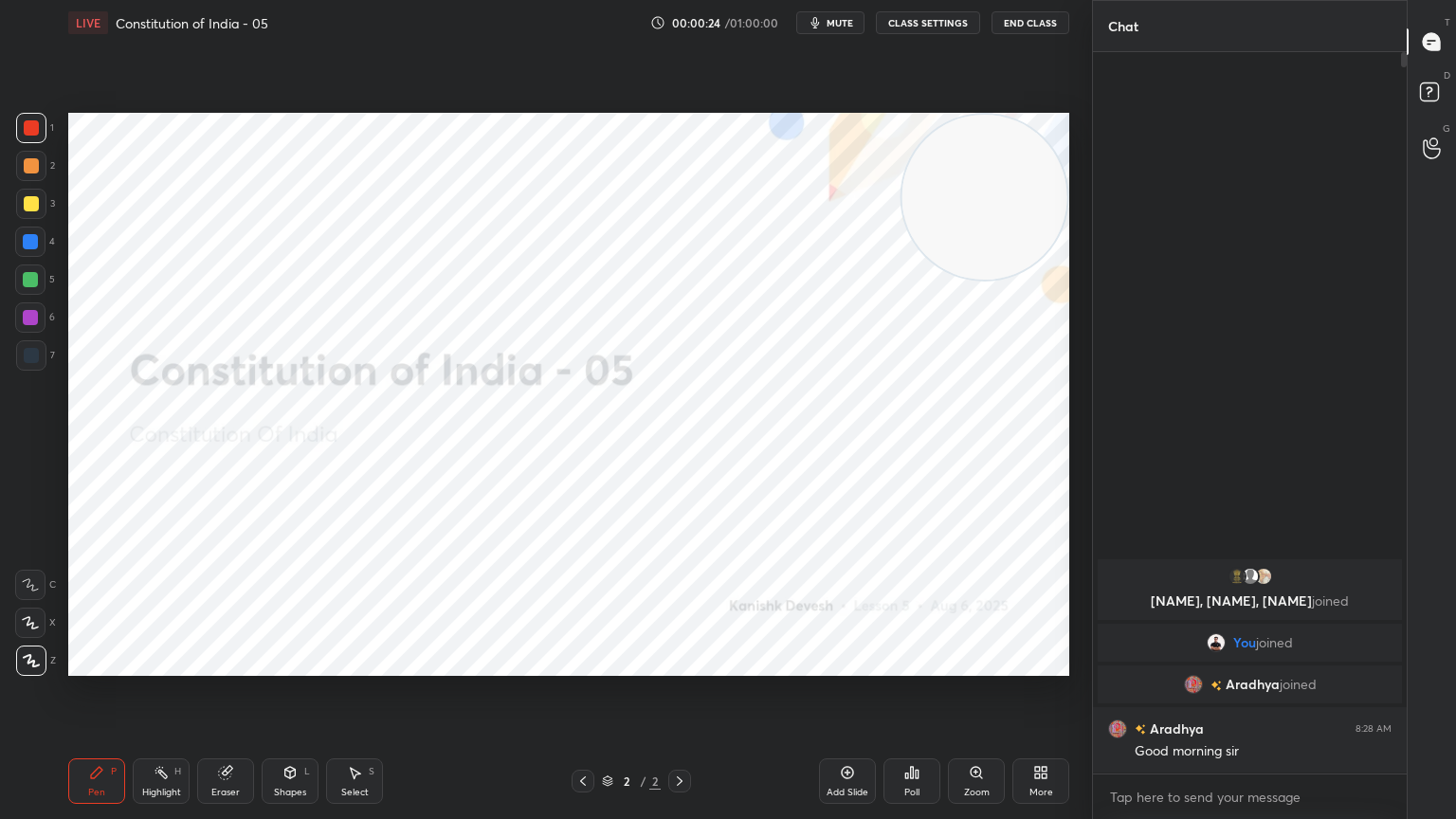click 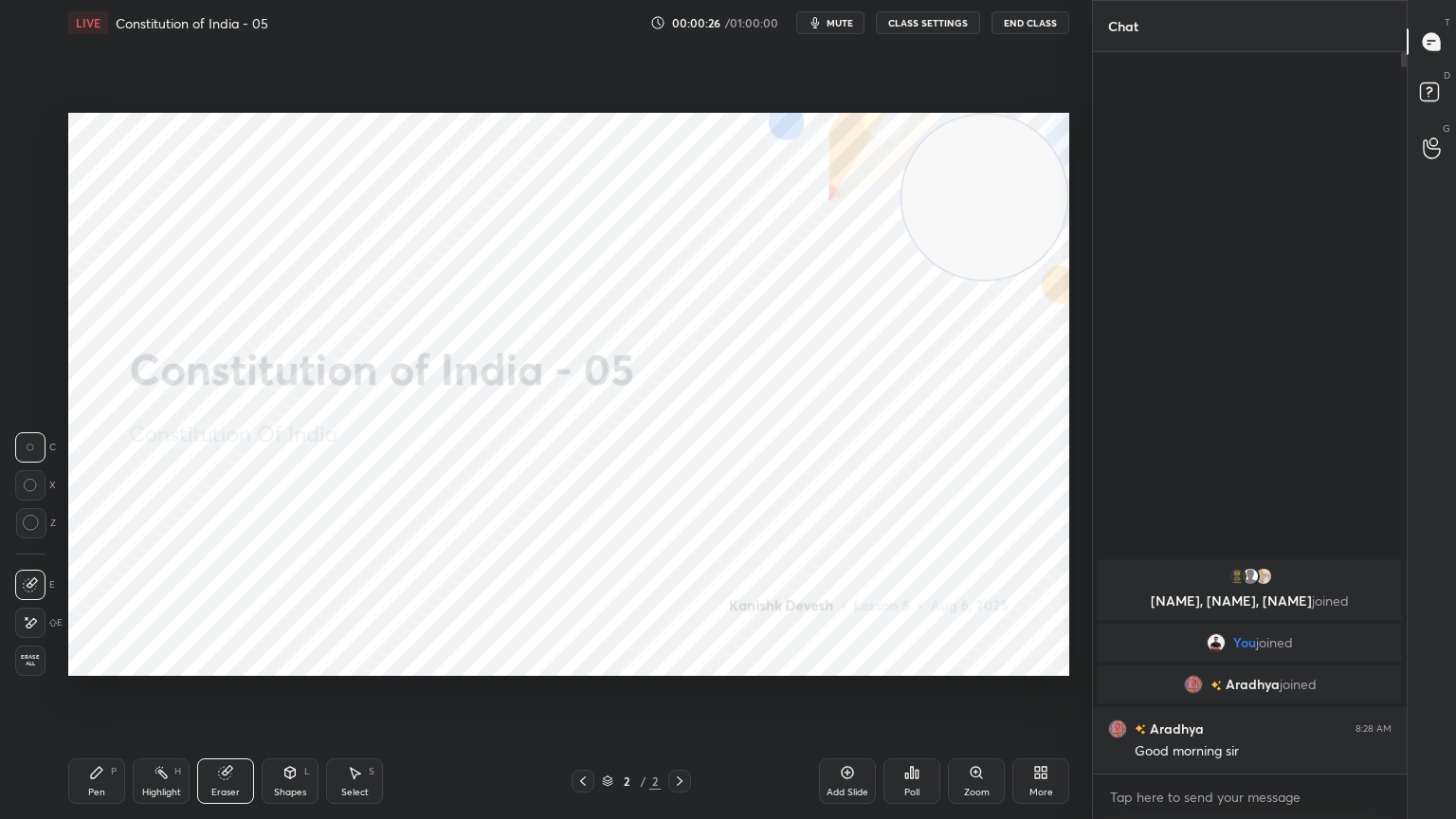 click 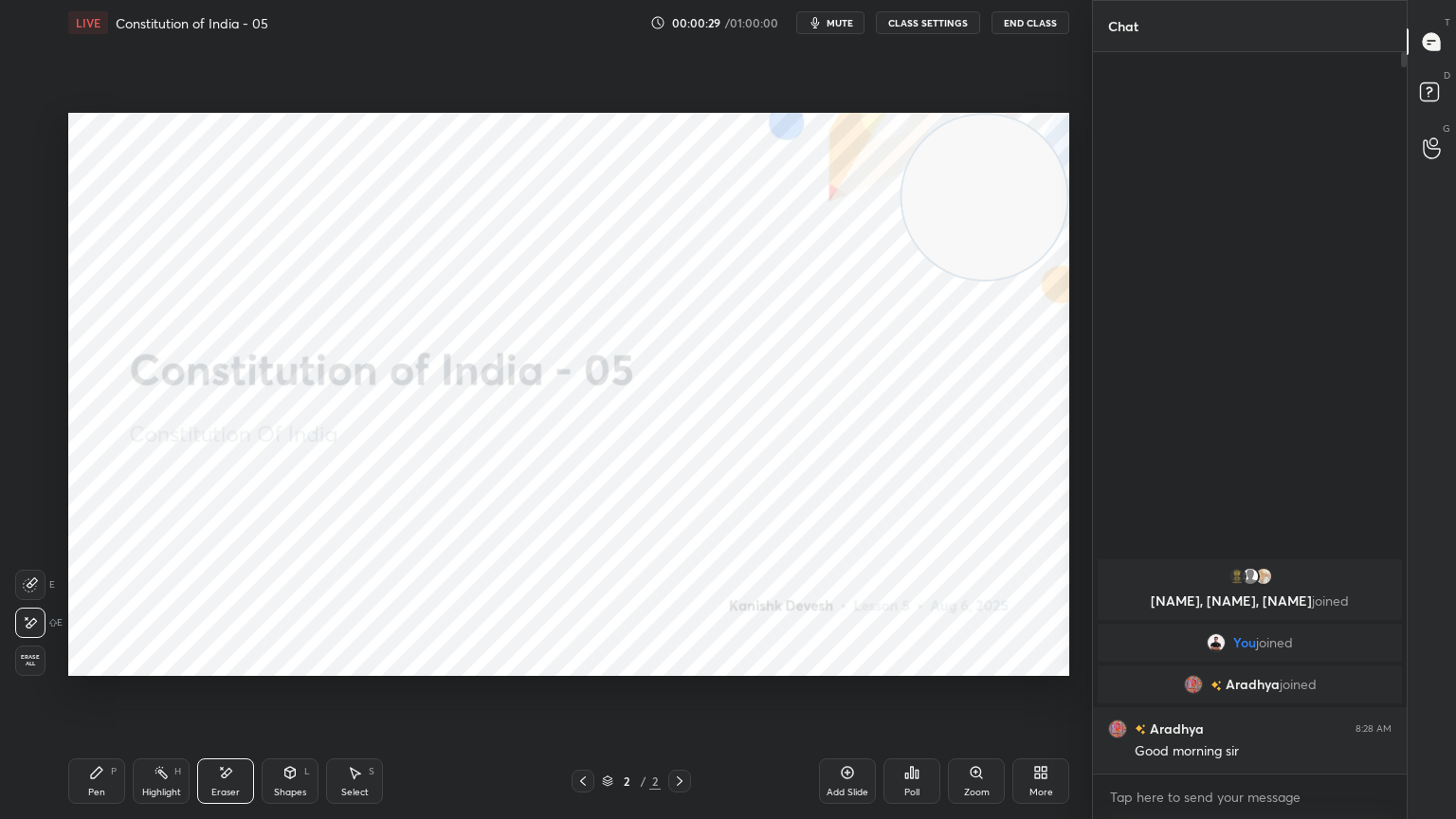 click on "Pen P" at bounding box center (97, 781) 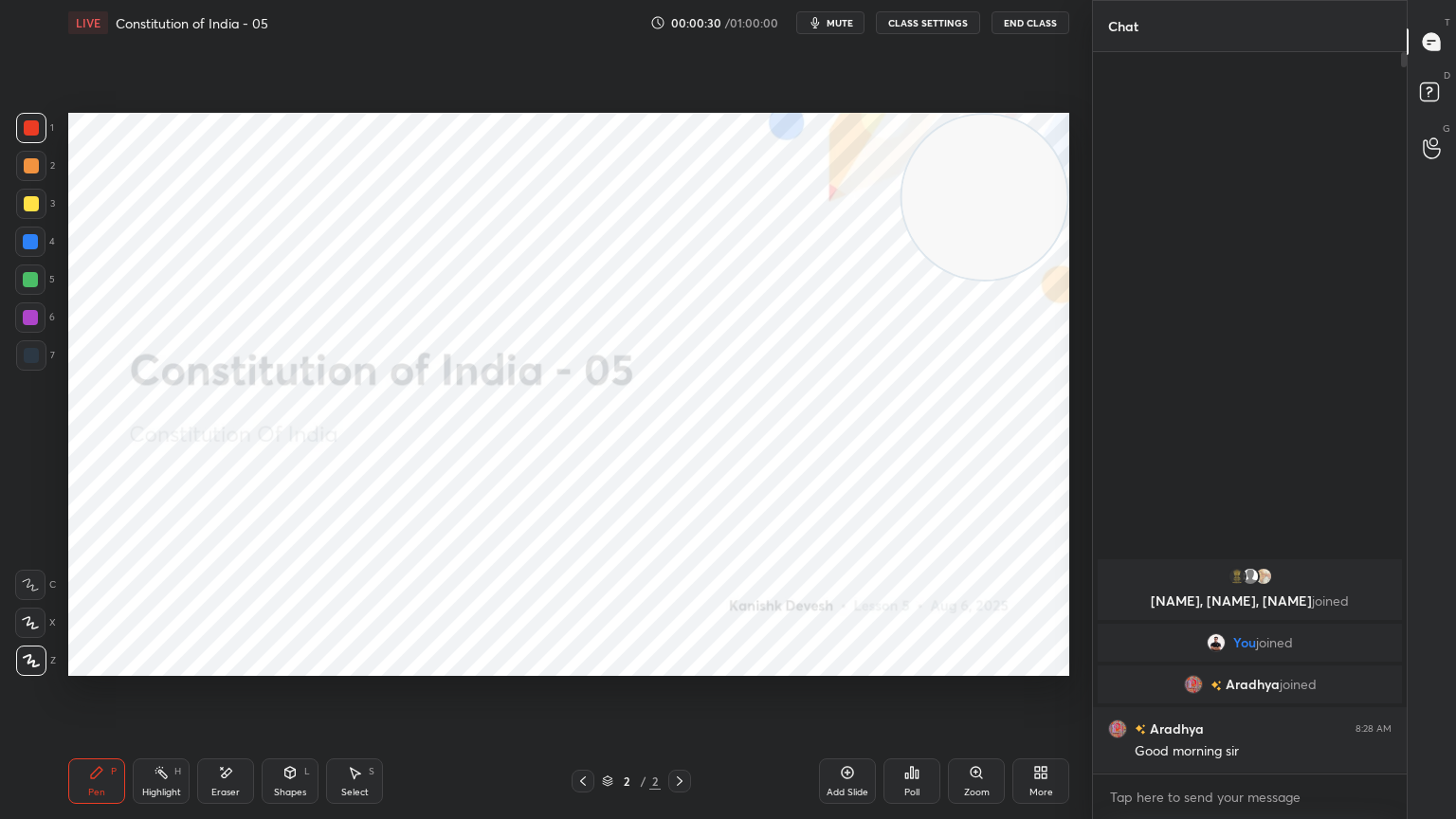 click on "Highlight H" at bounding box center [161, 781] 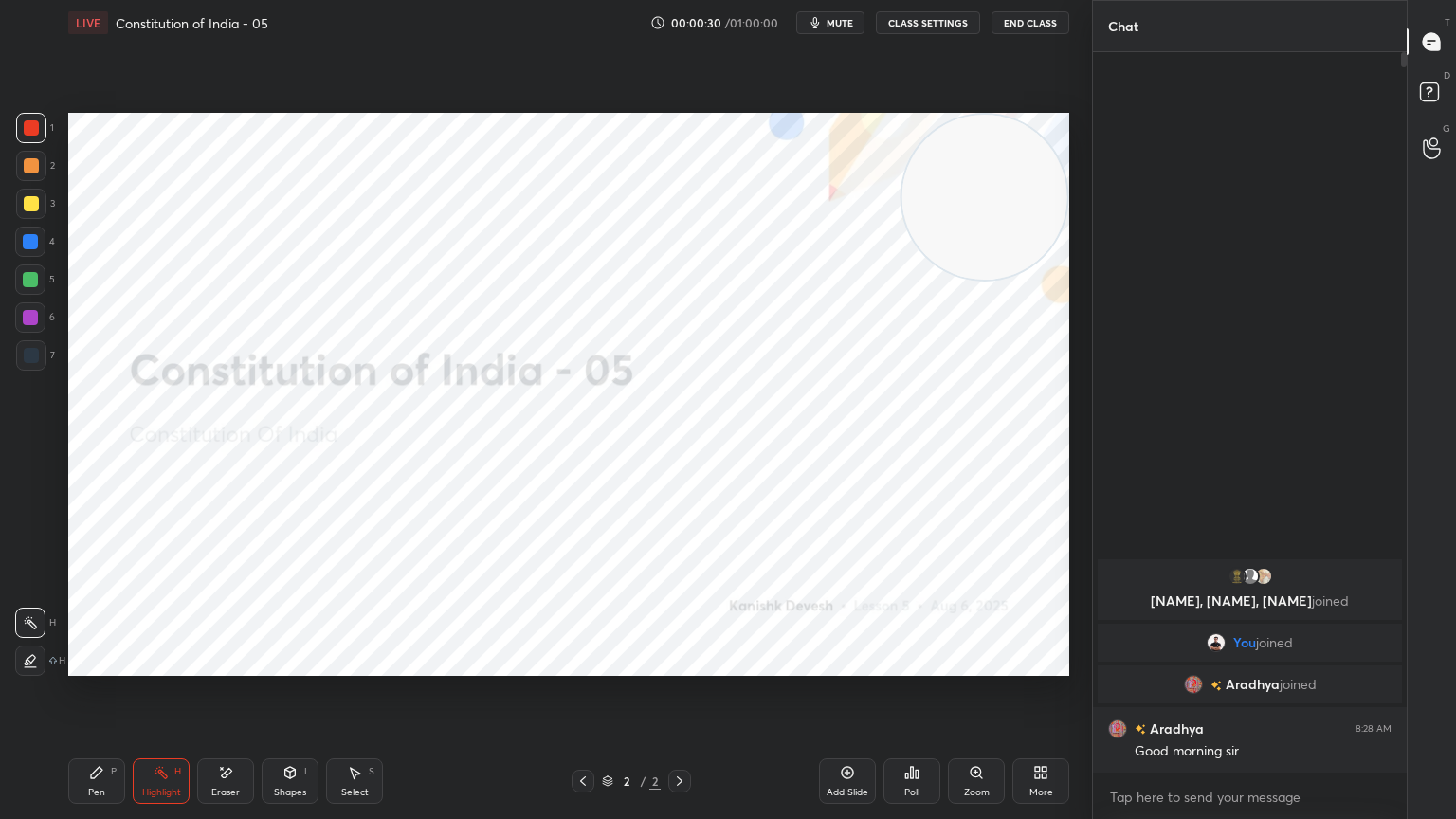 click 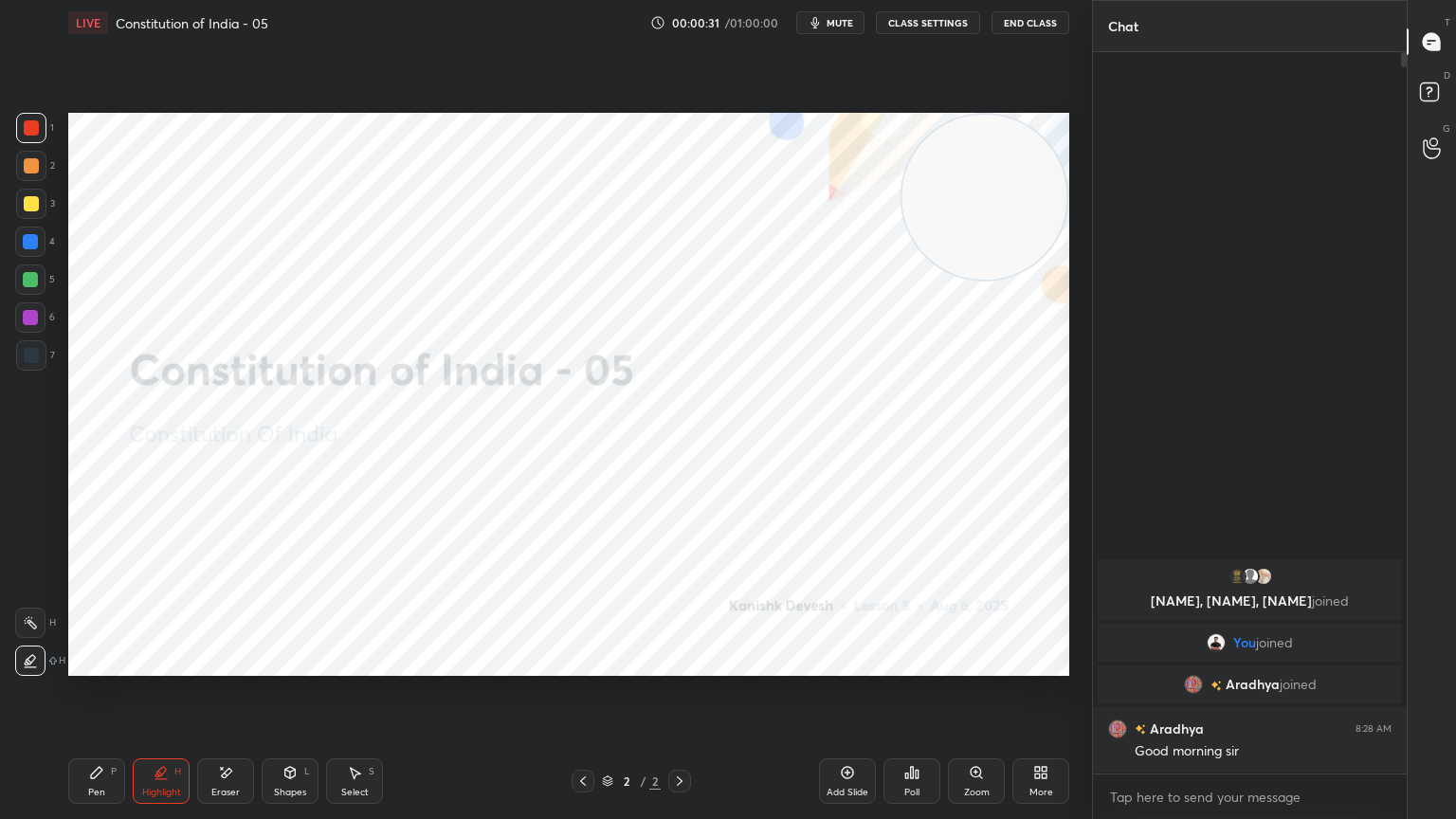 click on "Pen P" at bounding box center [97, 781] 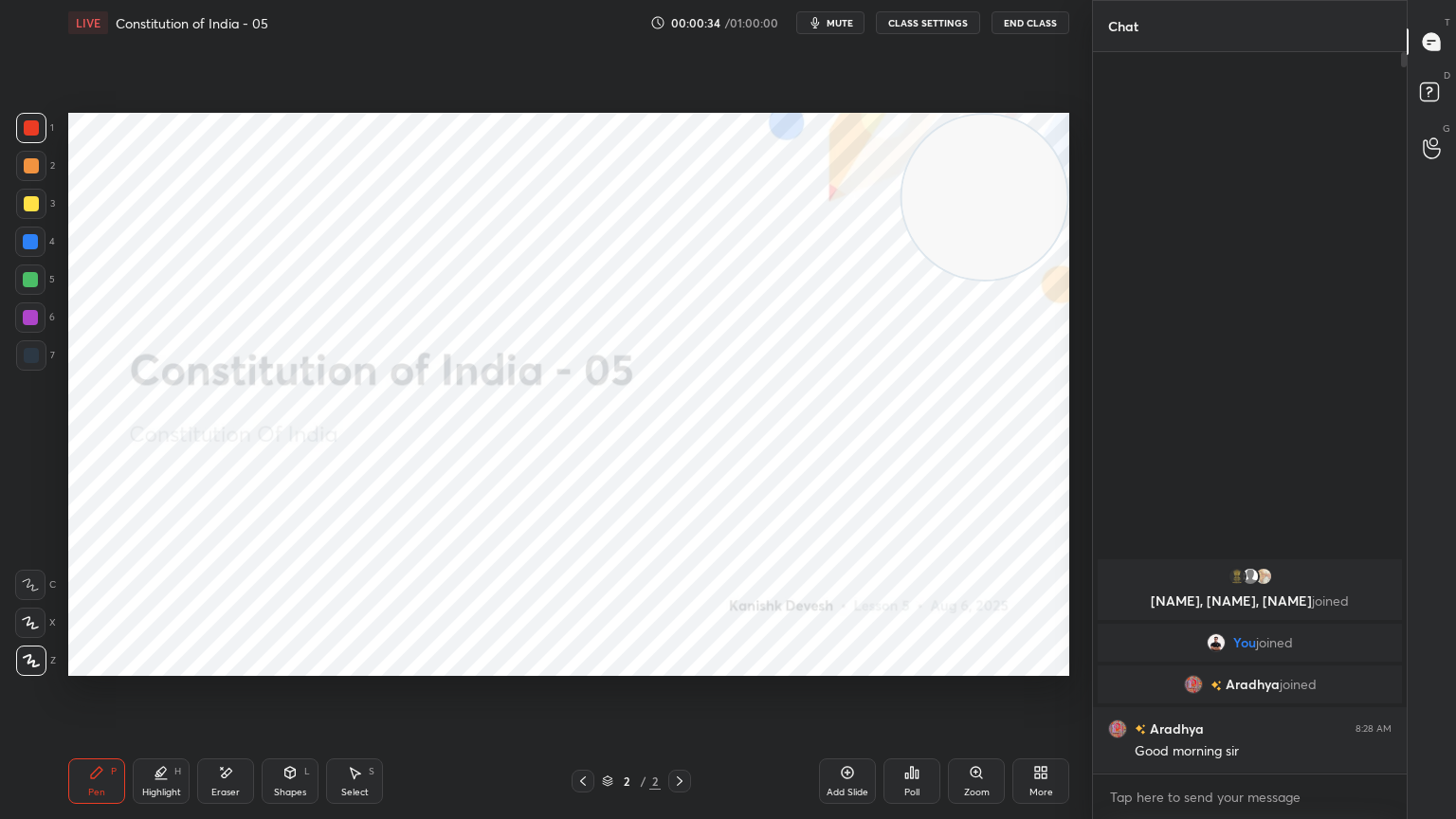 drag, startPoint x: 215, startPoint y: 791, endPoint x: 242, endPoint y: 680, distance: 114.2366 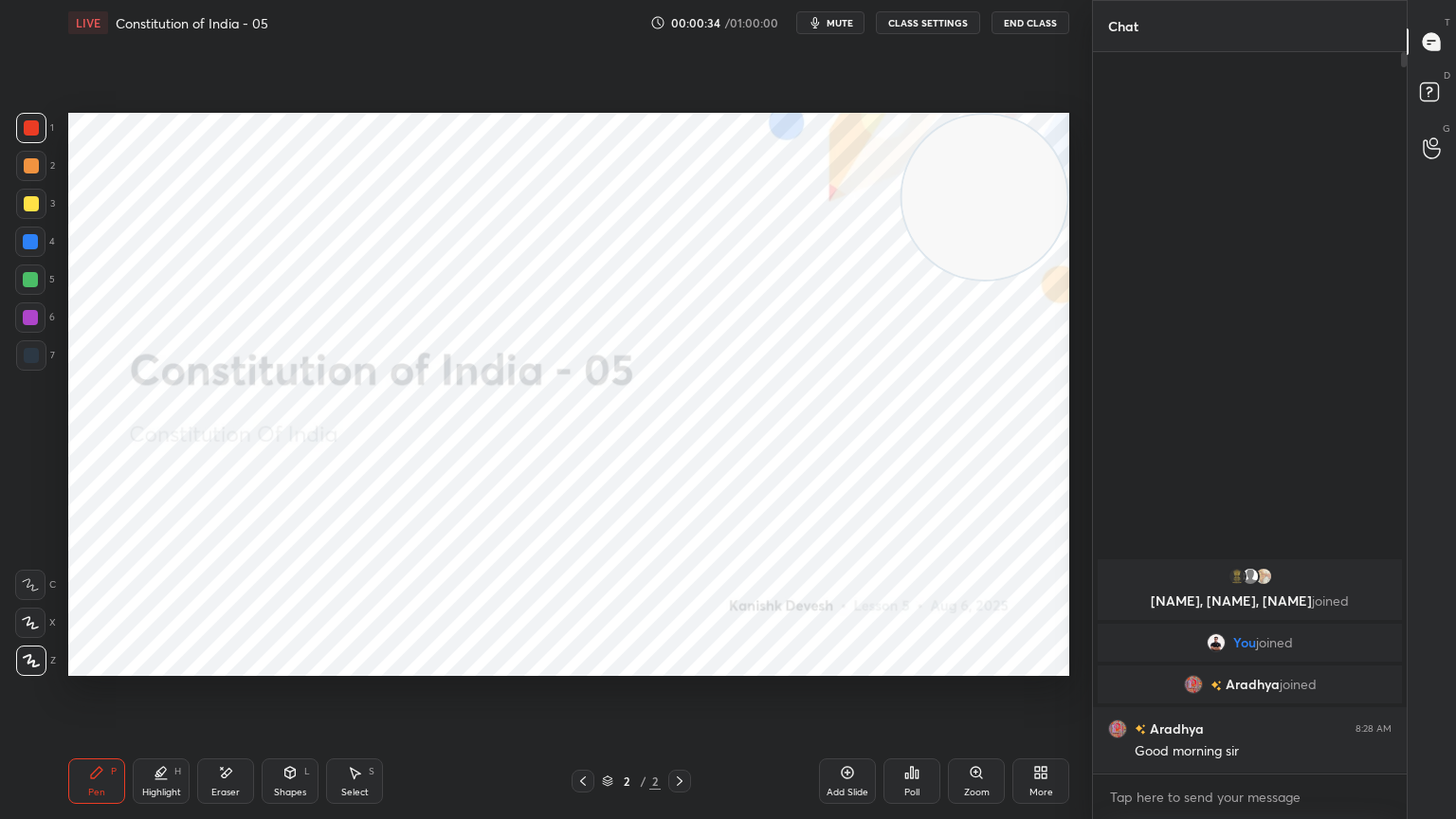 click on "Eraser" at bounding box center (226, 792) 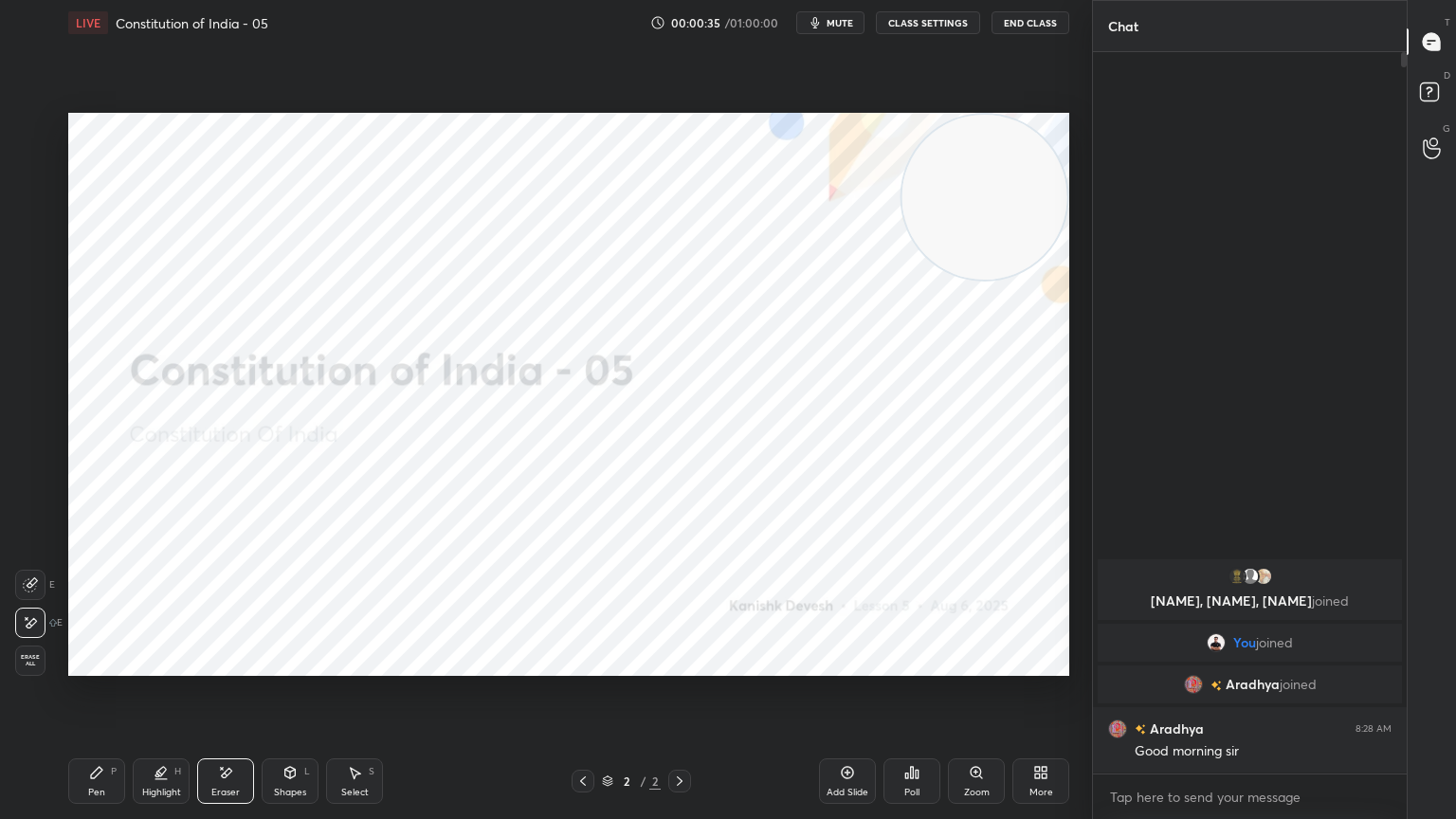 click 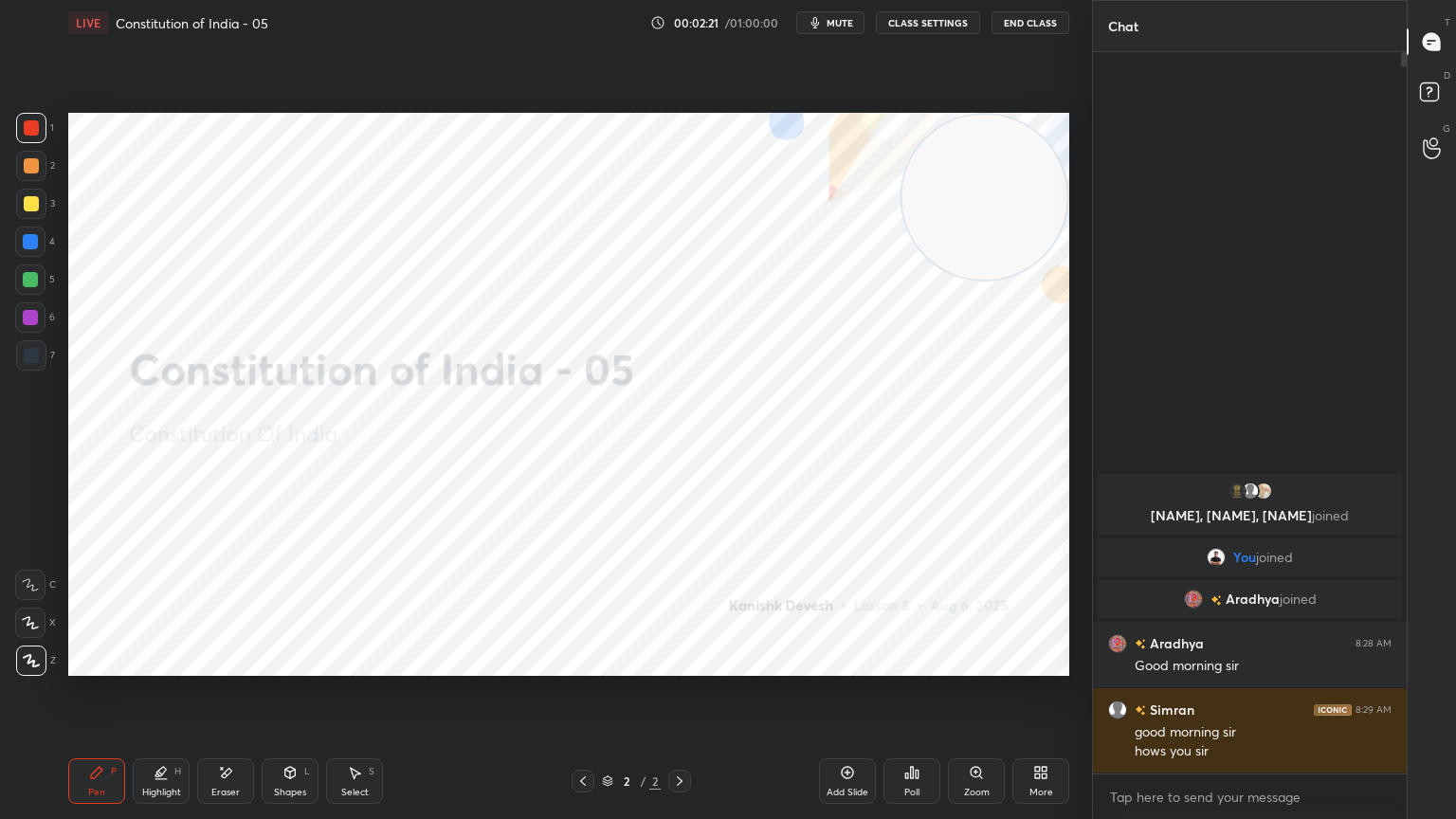 click 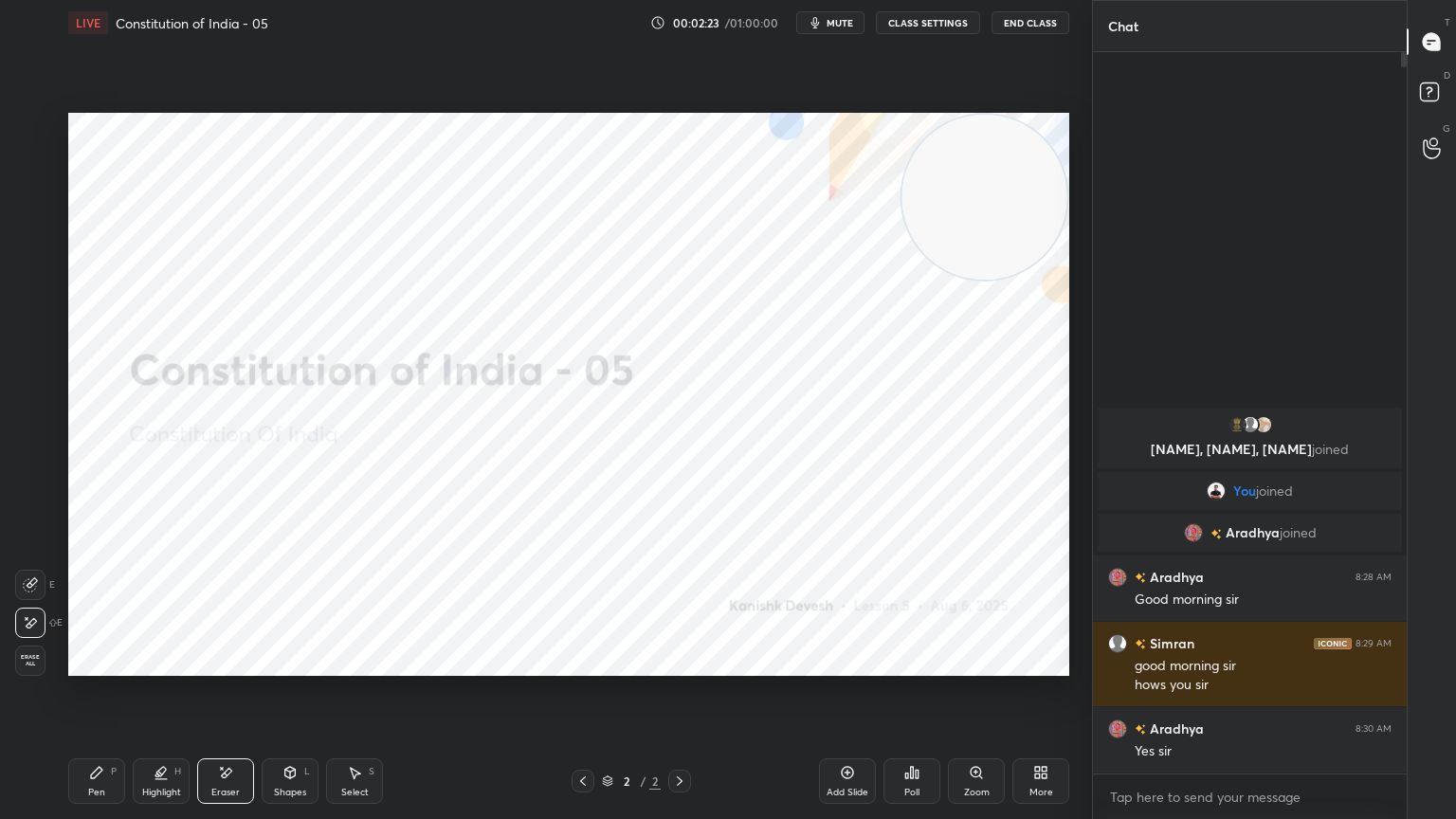 drag, startPoint x: 83, startPoint y: 781, endPoint x: 142, endPoint y: 763, distance: 61.68468 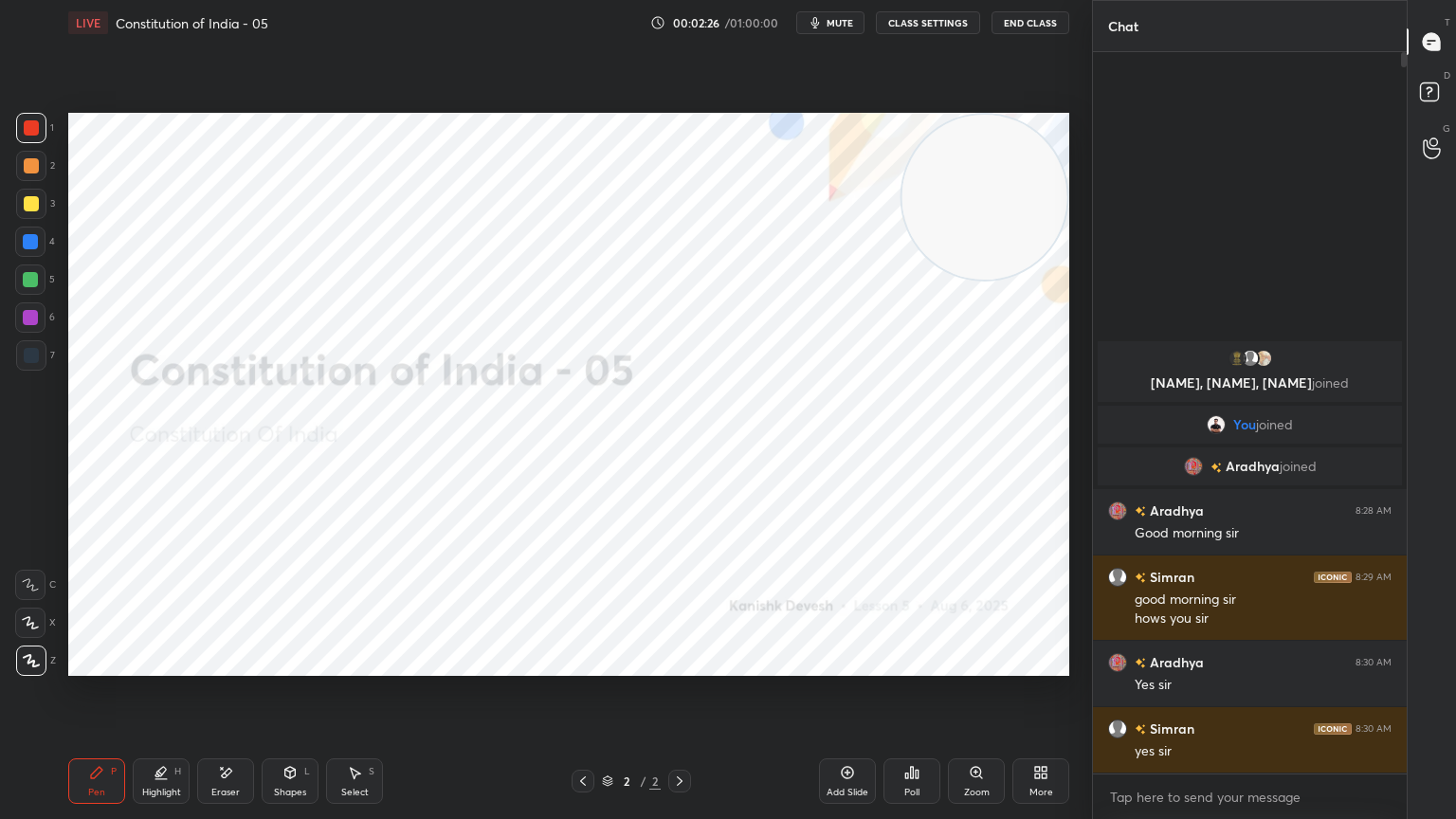 click 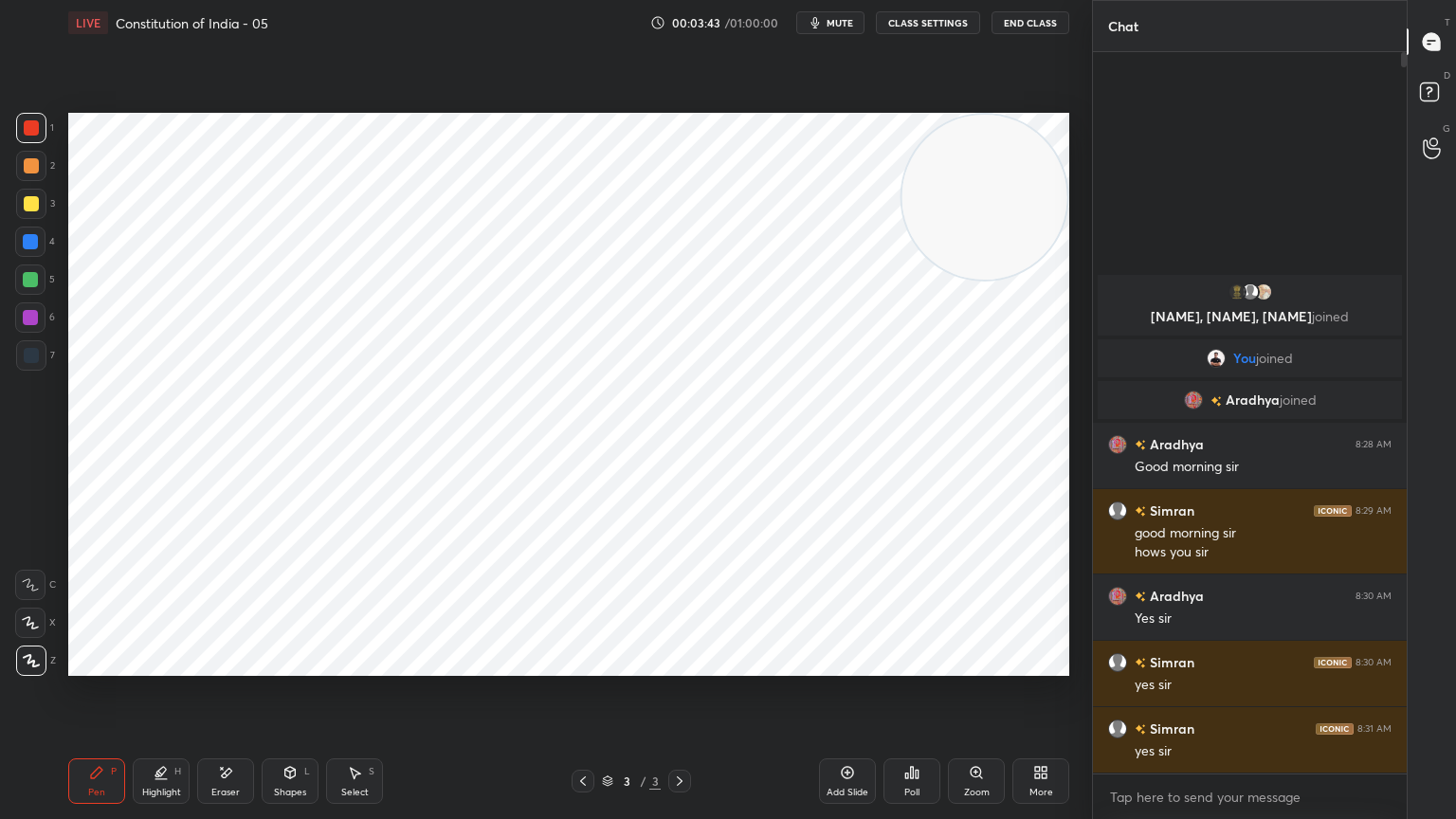 click at bounding box center [30, 318] 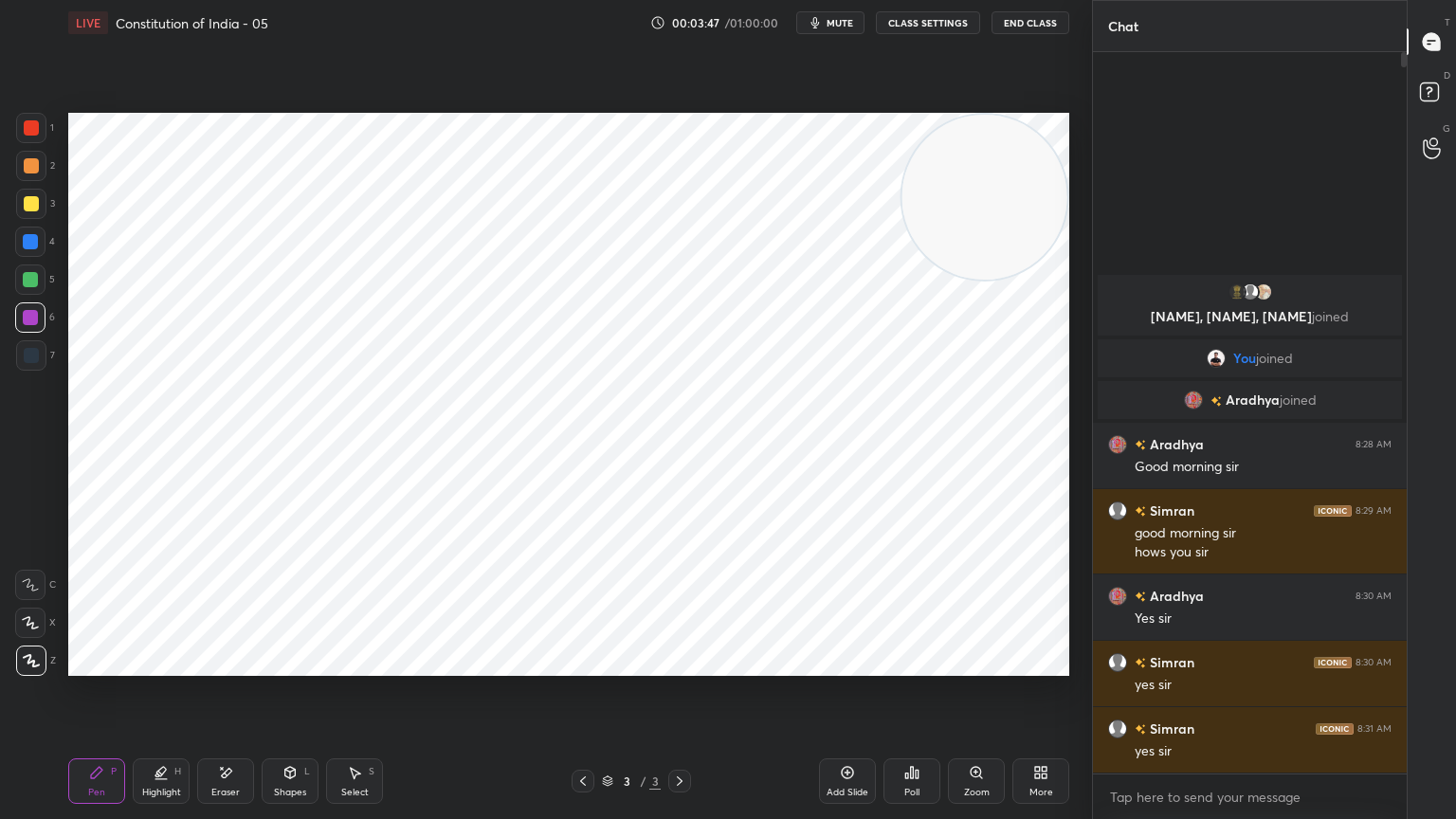 click 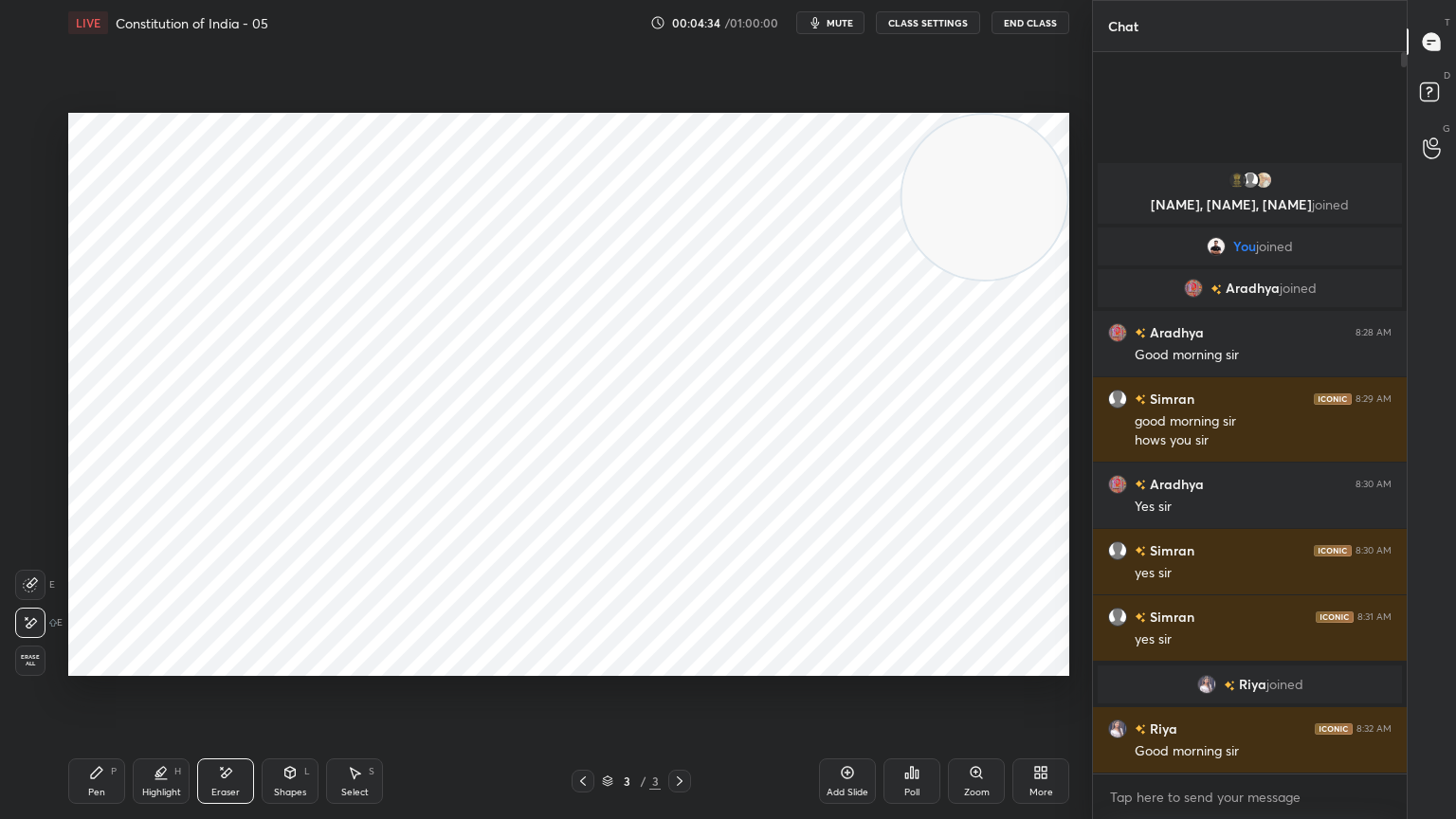 scroll, scrollTop: 678, scrollLeft: 308, axis: both 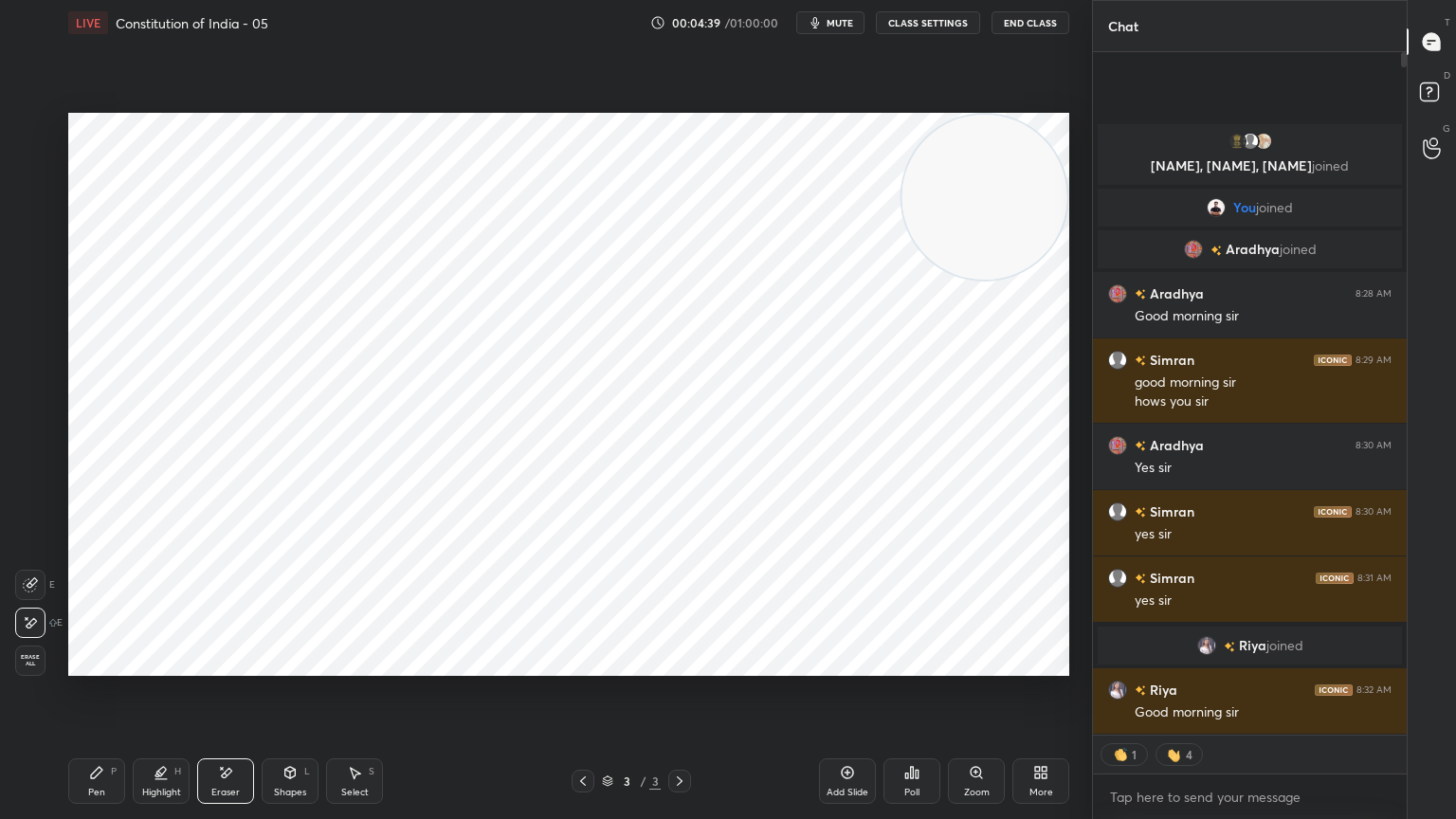 click 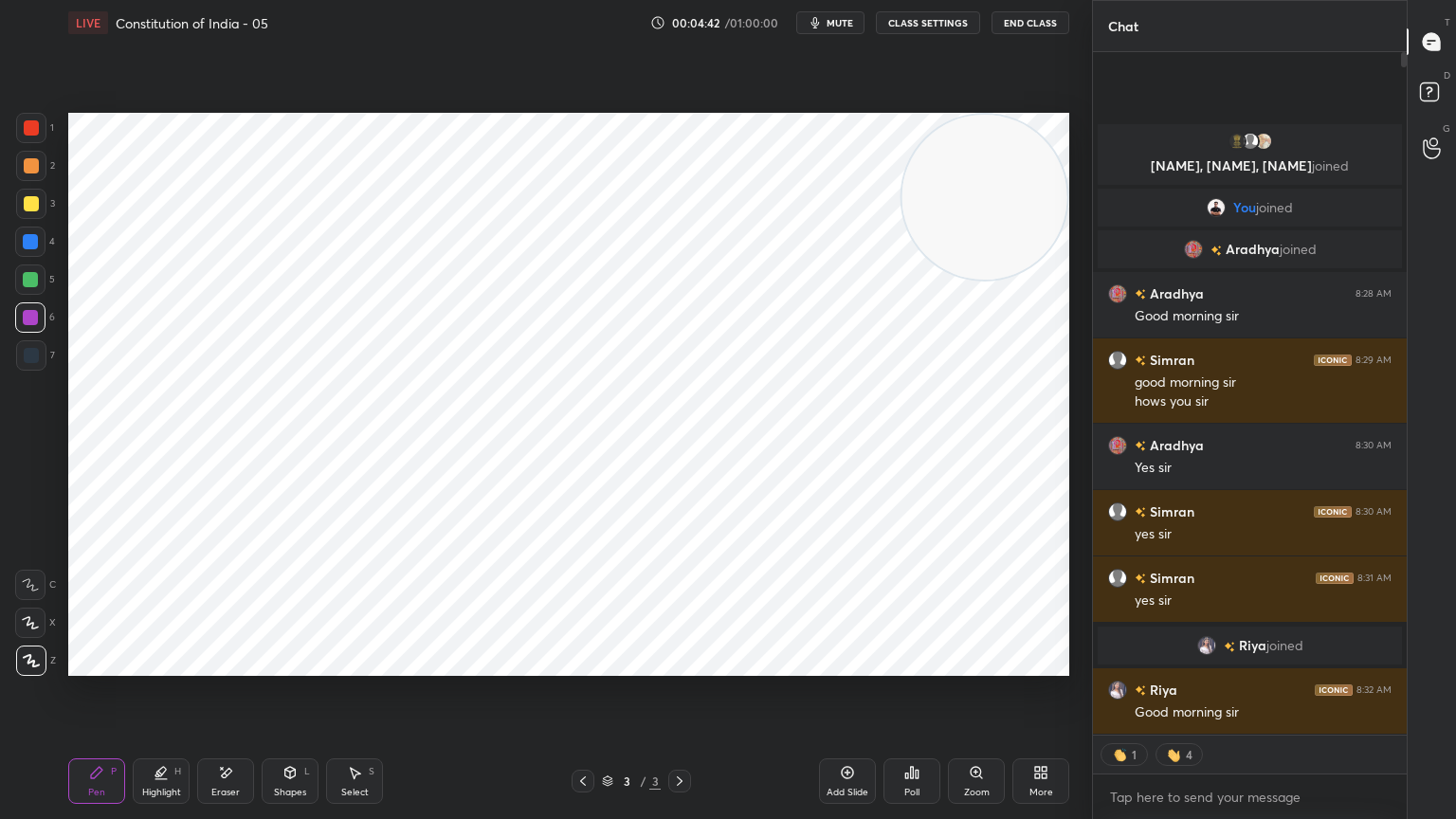 click at bounding box center [1120, 755] 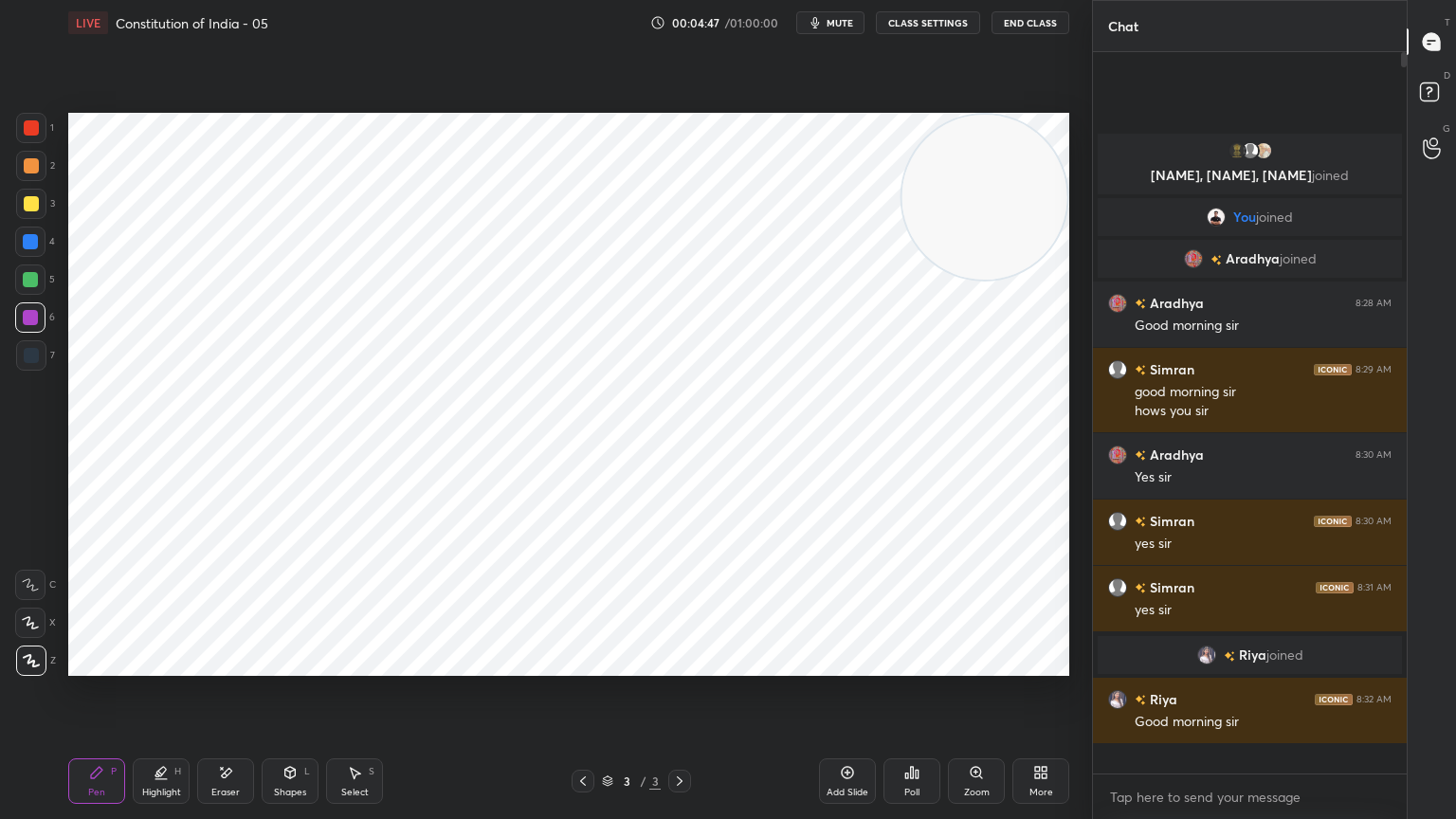 scroll, scrollTop: 6, scrollLeft: 6, axis: both 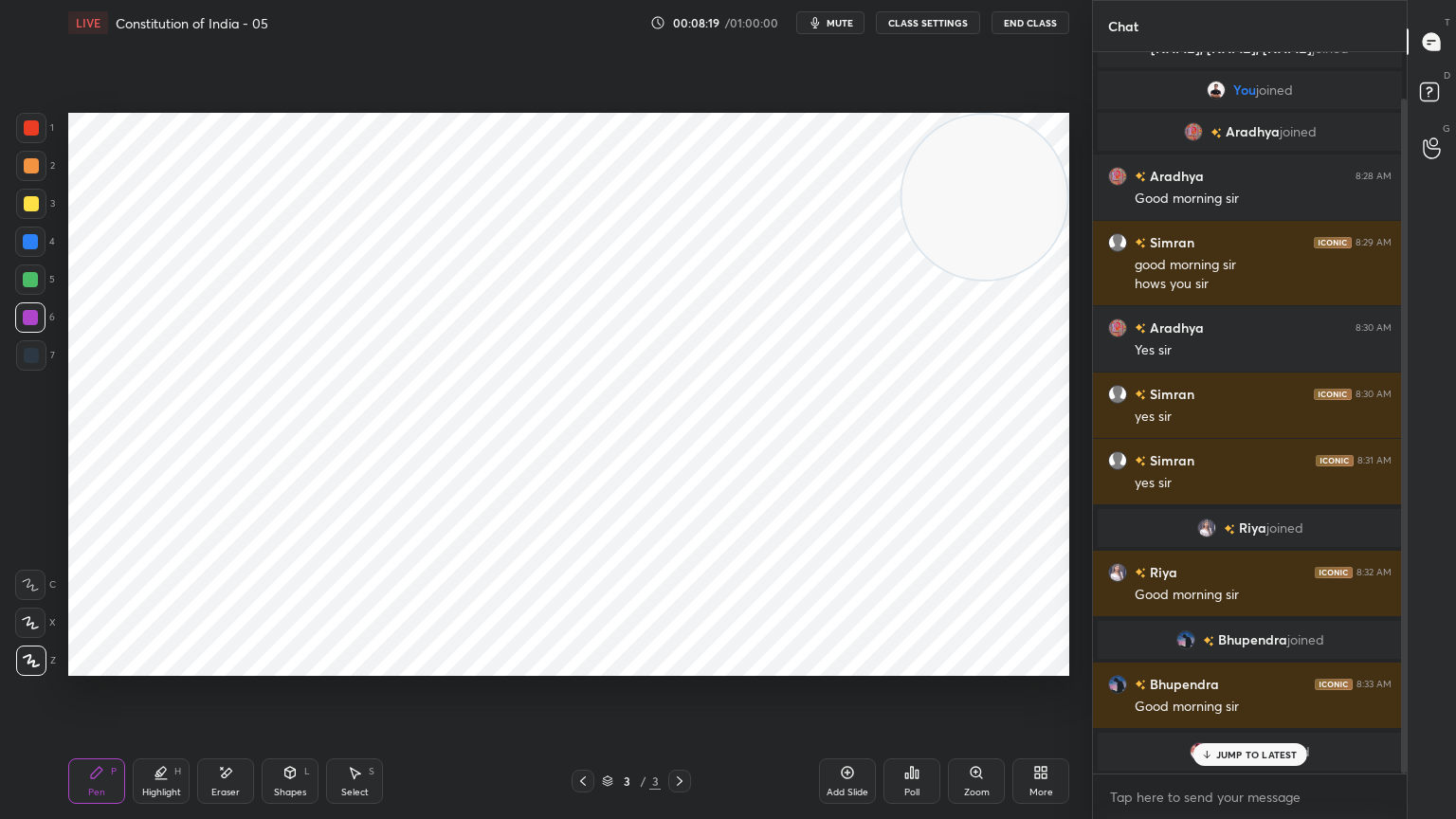 drag, startPoint x: 227, startPoint y: 781, endPoint x: 209, endPoint y: 774, distance: 19.313208 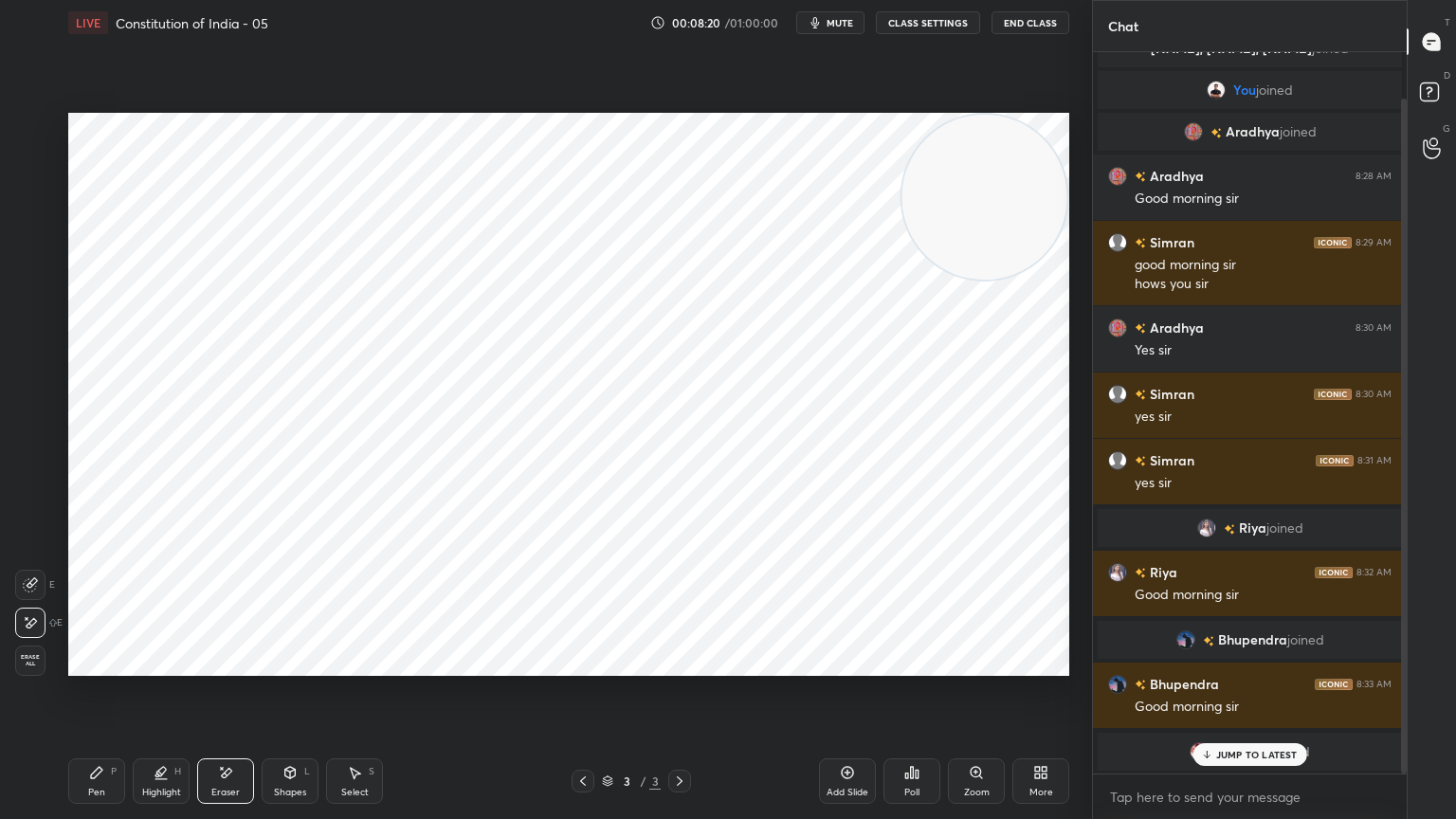 click on "Erase all" at bounding box center [30, 661] 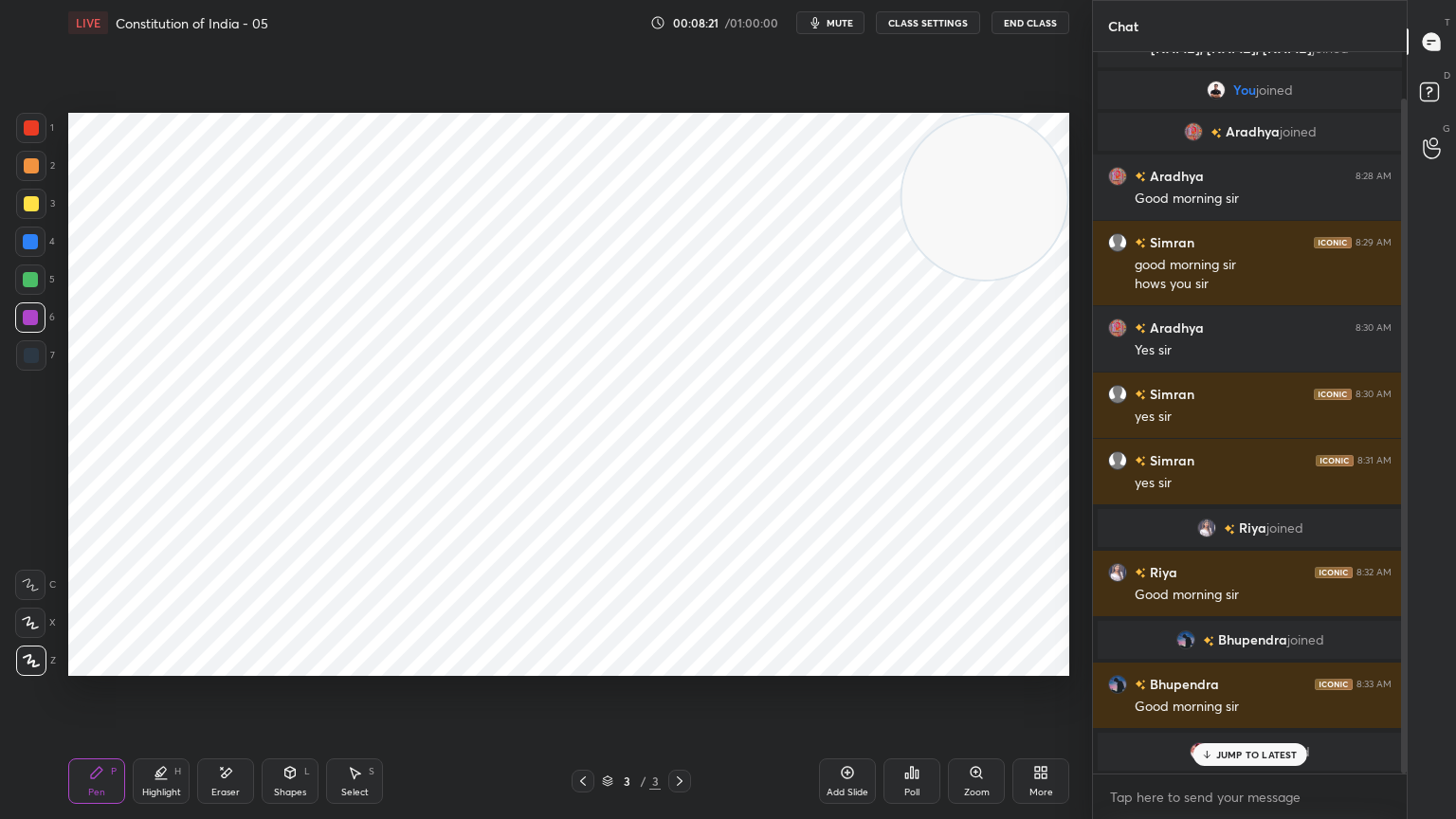 click at bounding box center (31, 128) 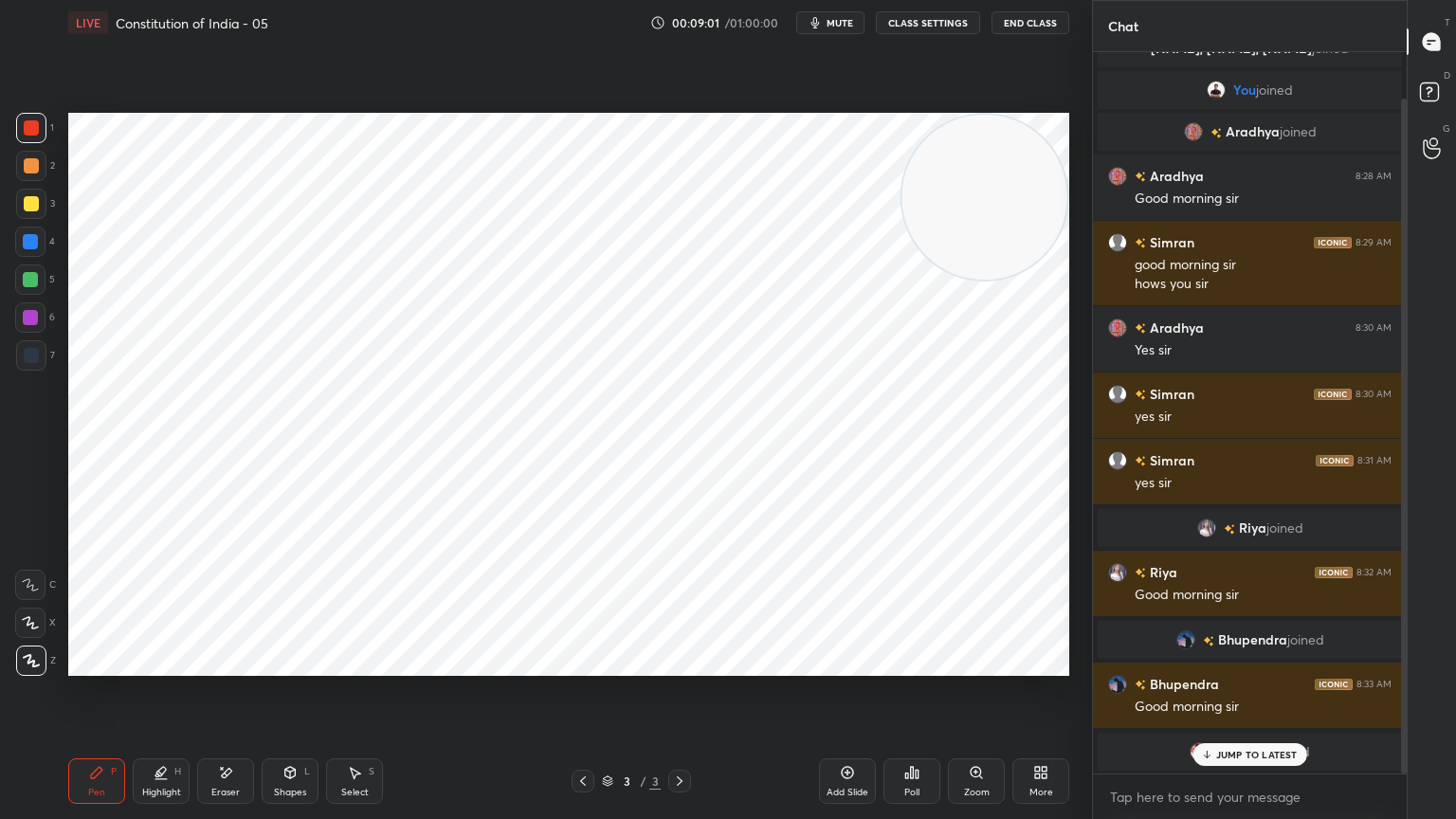 click at bounding box center (30, 318) 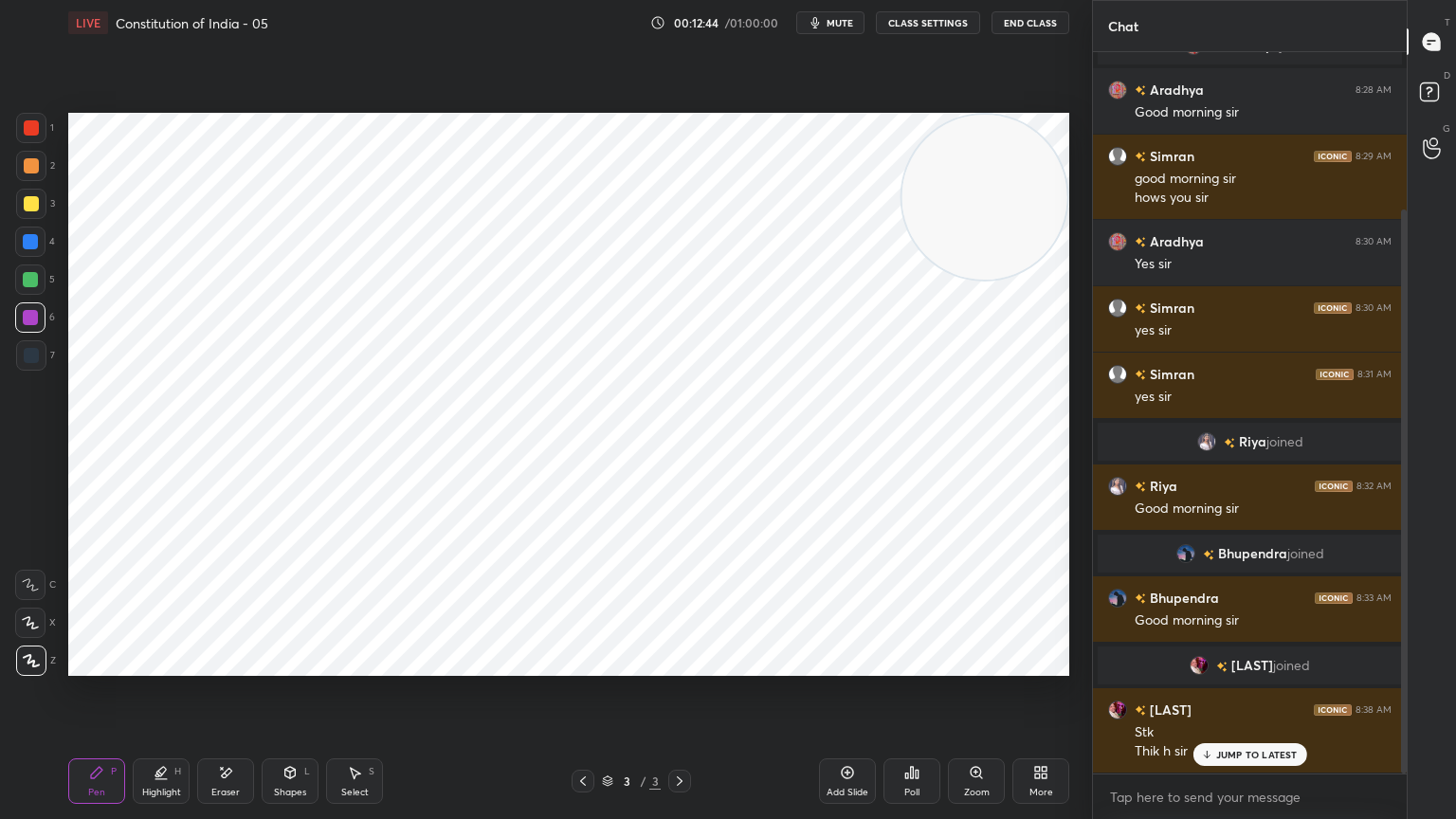 scroll, scrollTop: 201, scrollLeft: 0, axis: vertical 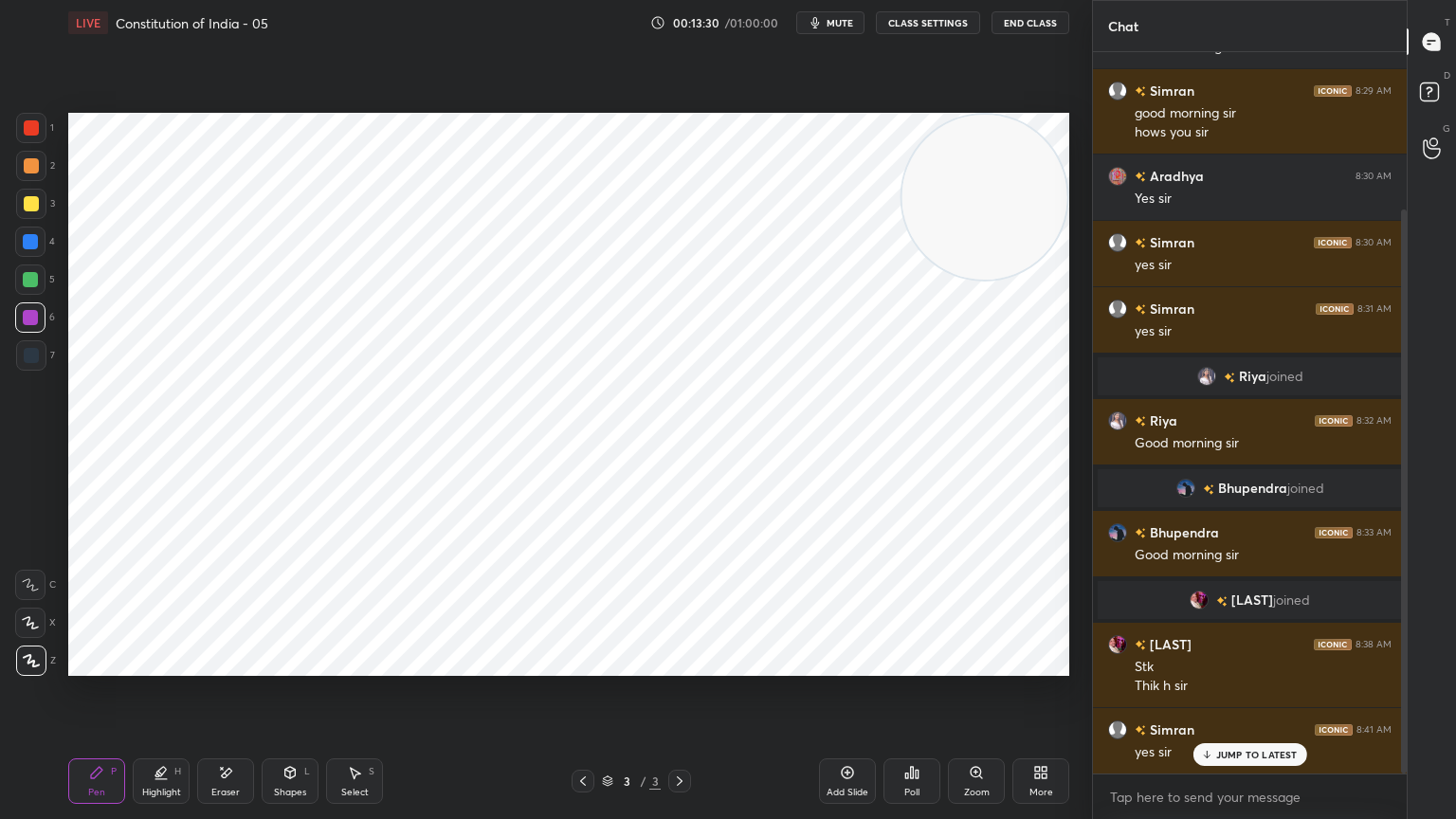 click on "Eraser" at bounding box center [226, 781] 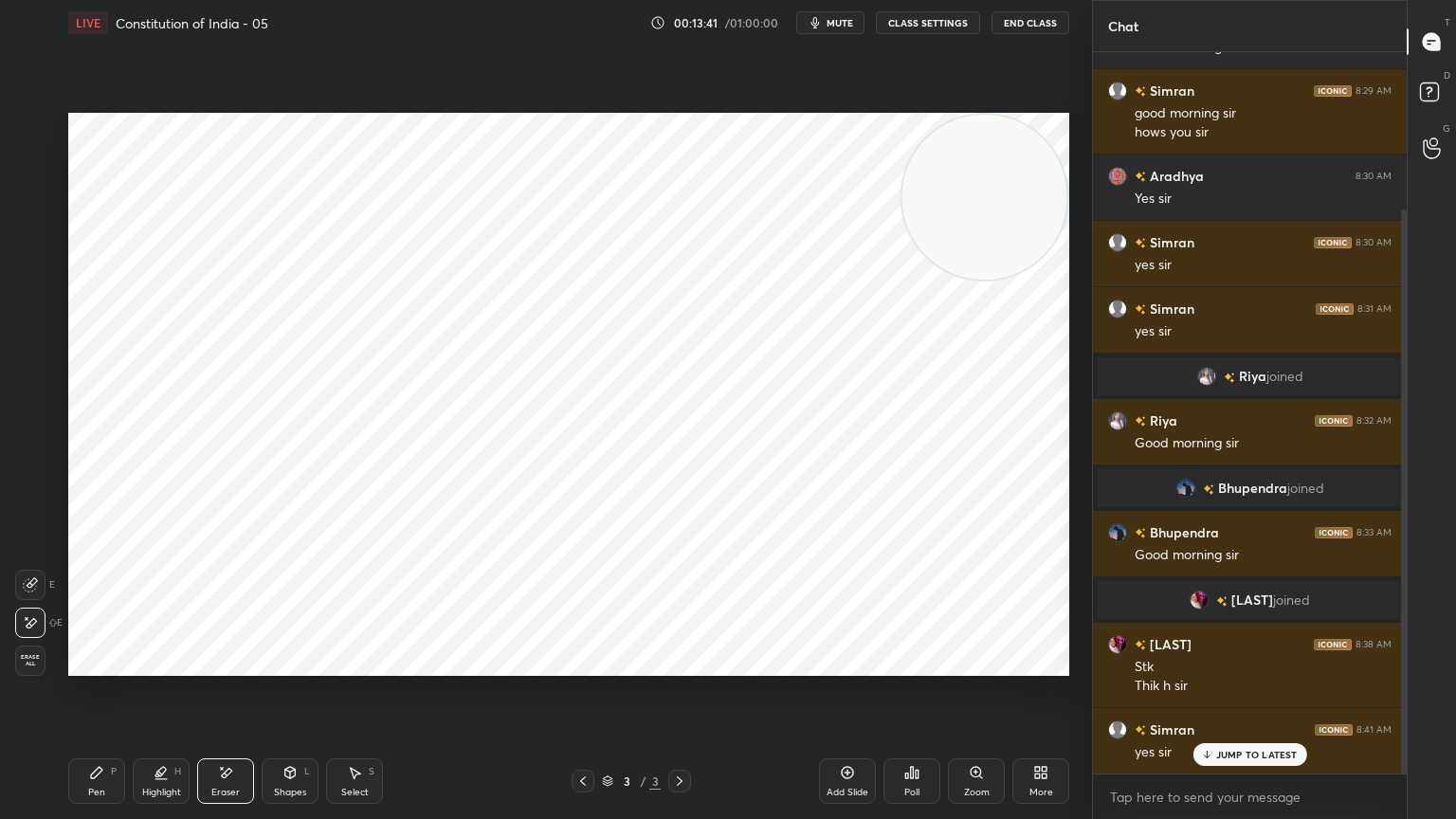 click on "Pen P" at bounding box center [97, 781] 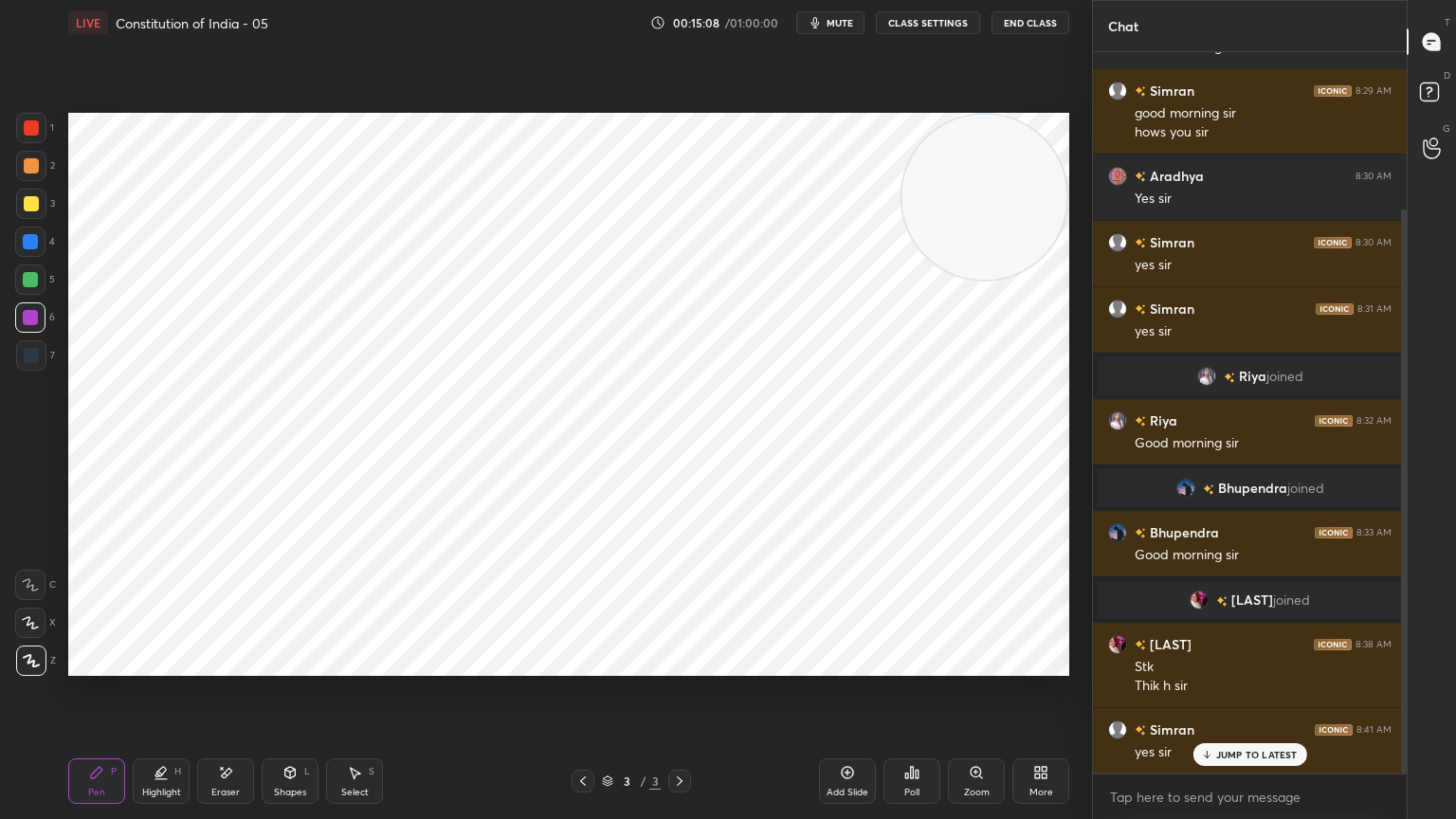 click at bounding box center [30, 280] 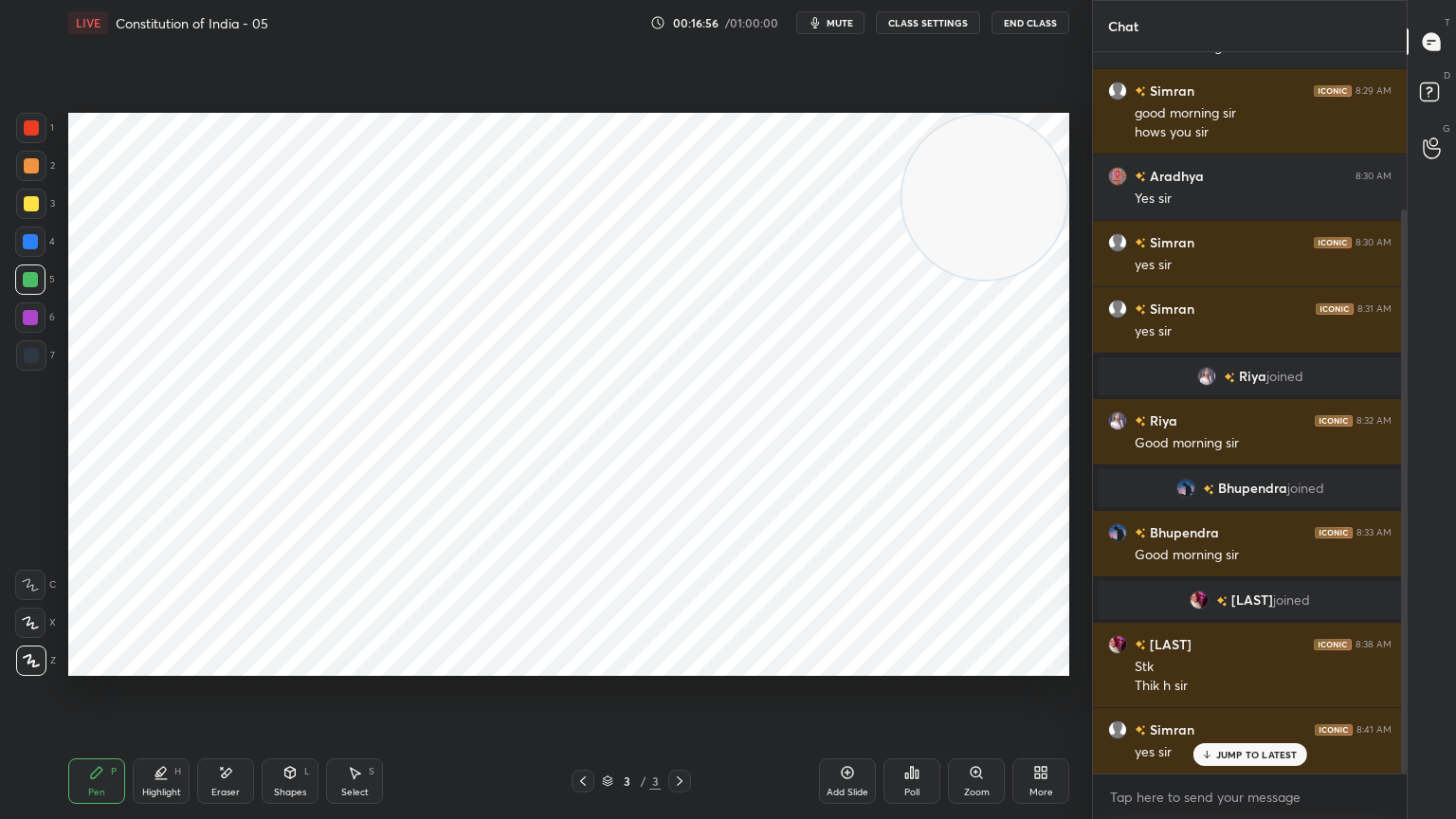 click at bounding box center [30, 318] 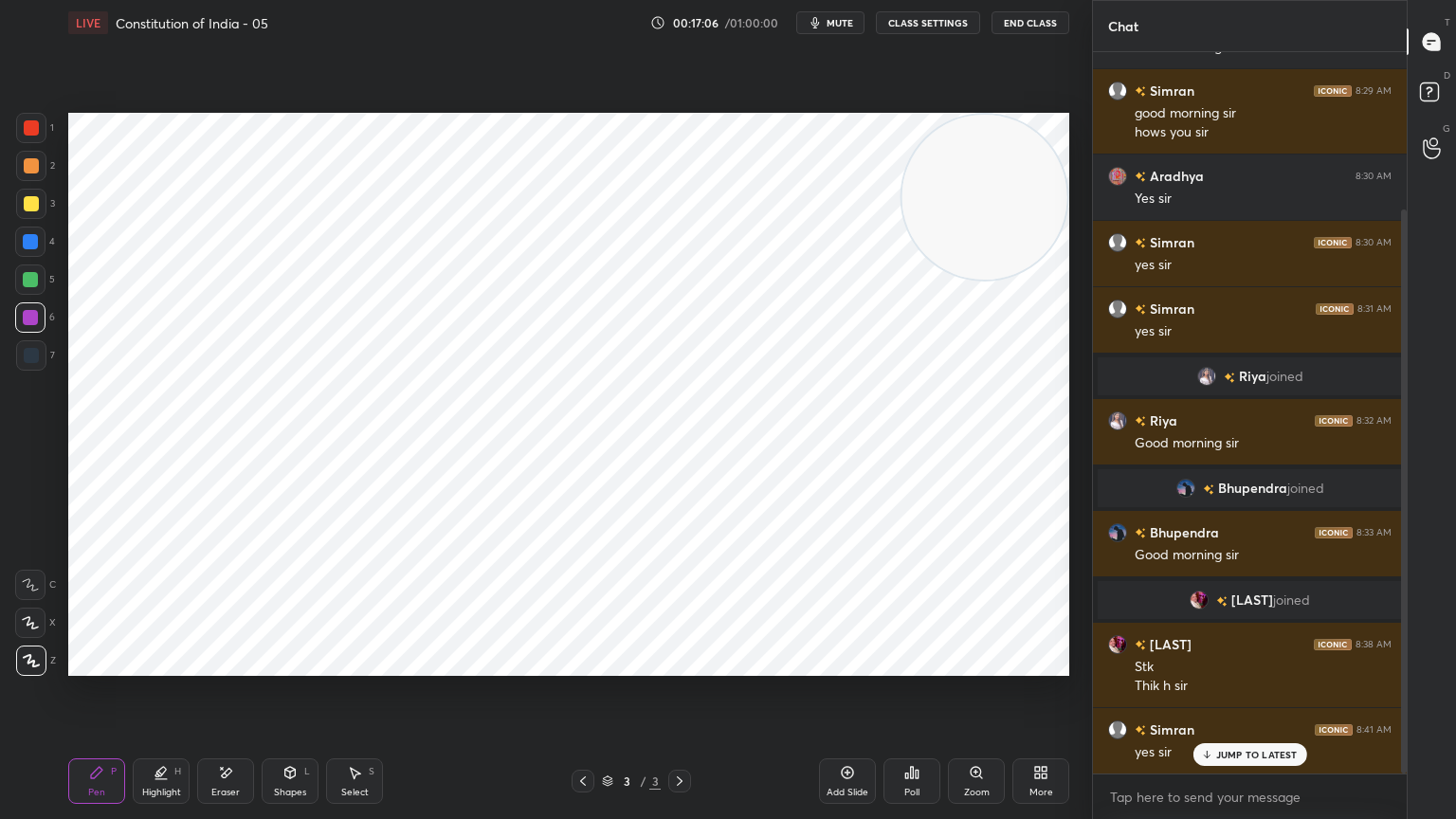 click at bounding box center (30, 280) 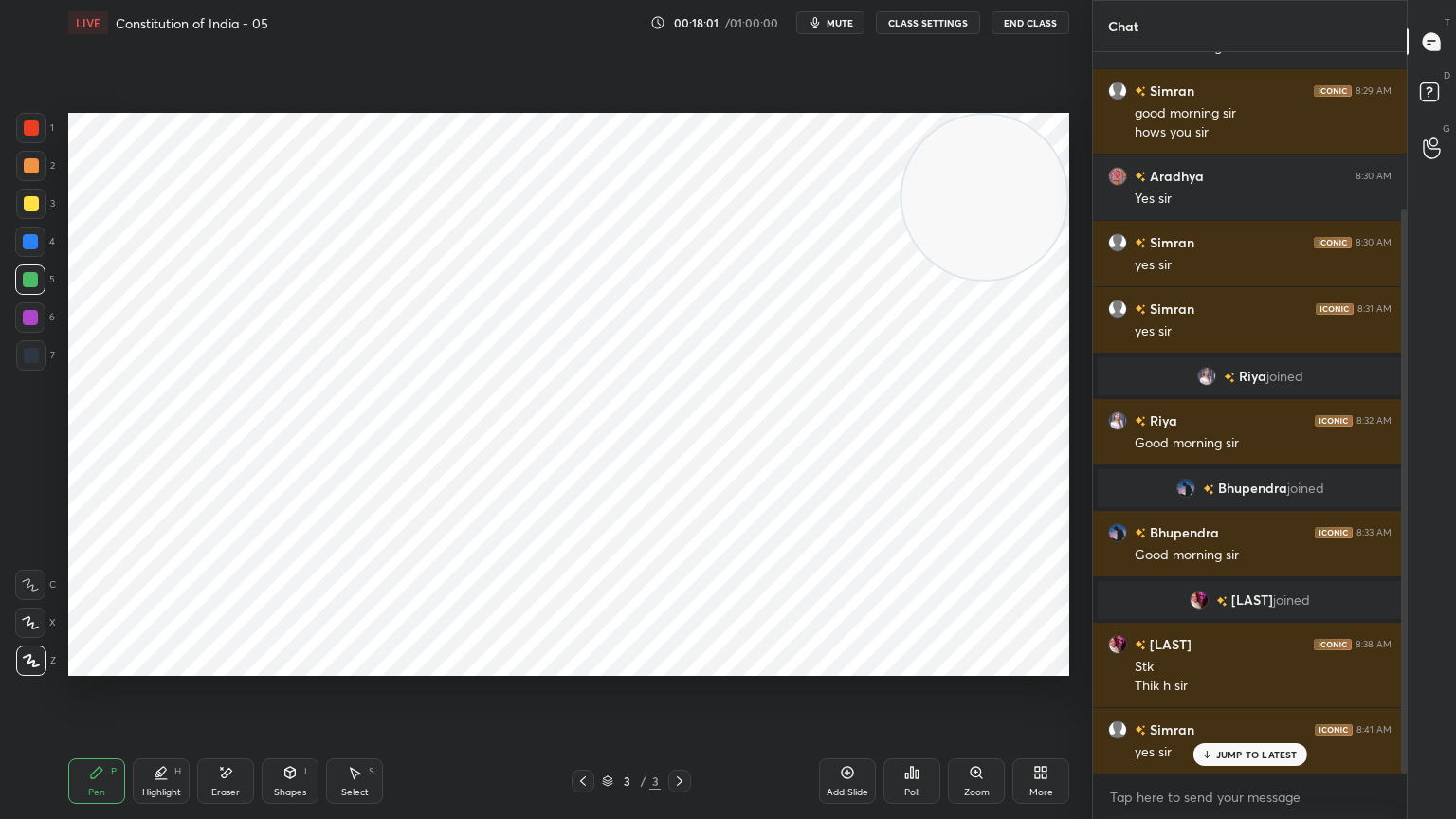 click at bounding box center (31, 355) 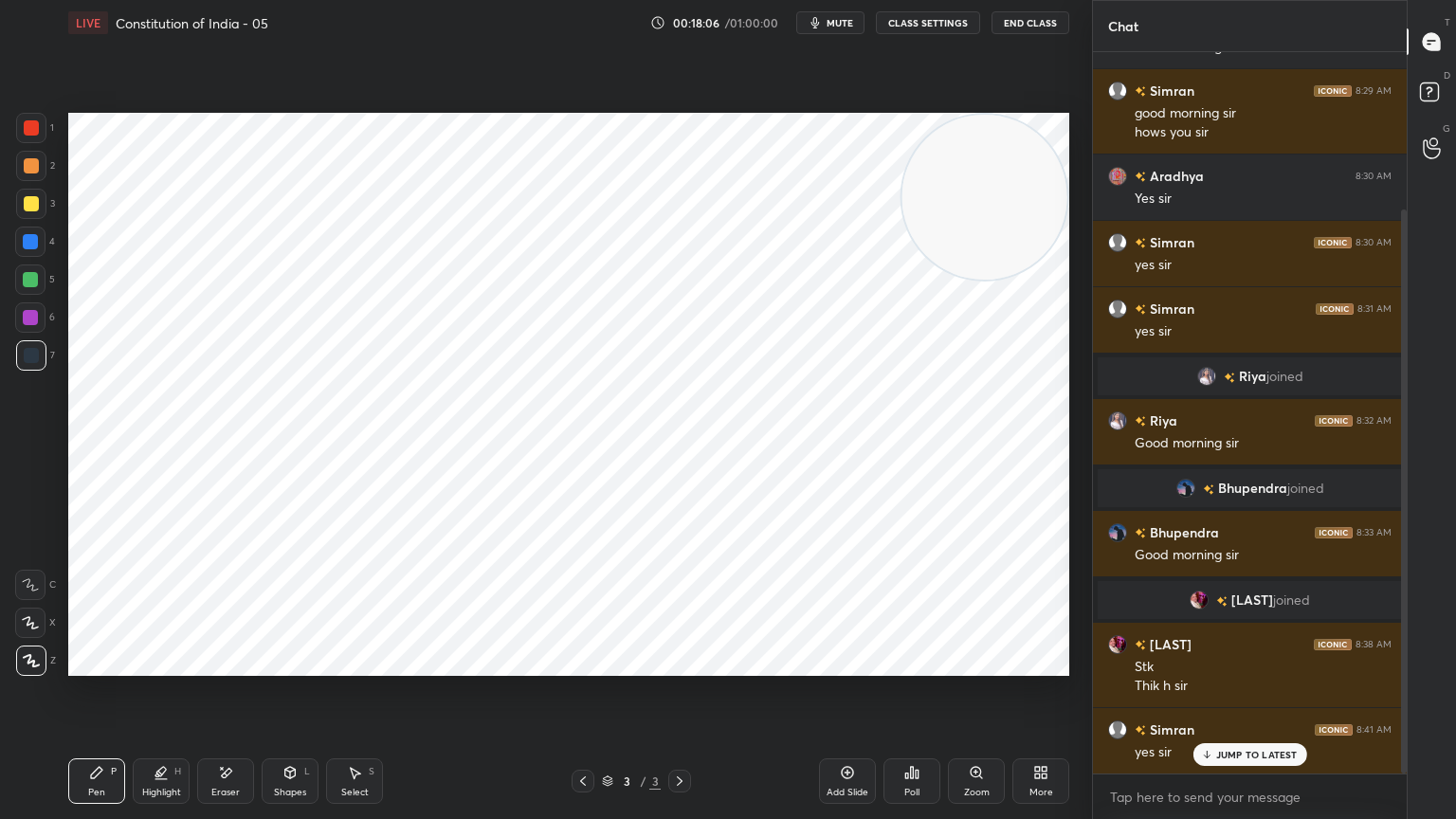 click at bounding box center (30, 280) 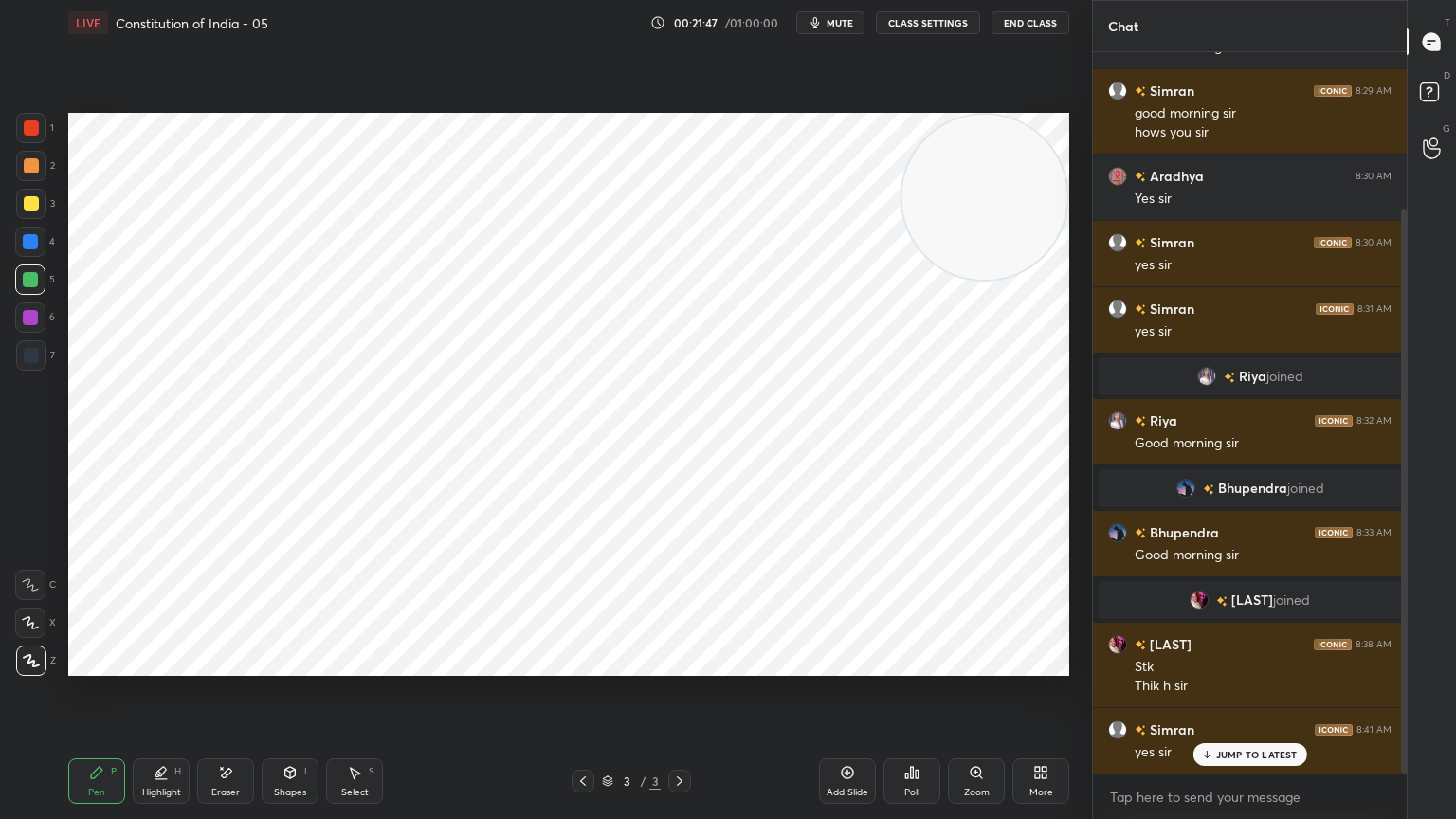 scroll, scrollTop: 268, scrollLeft: 0, axis: vertical 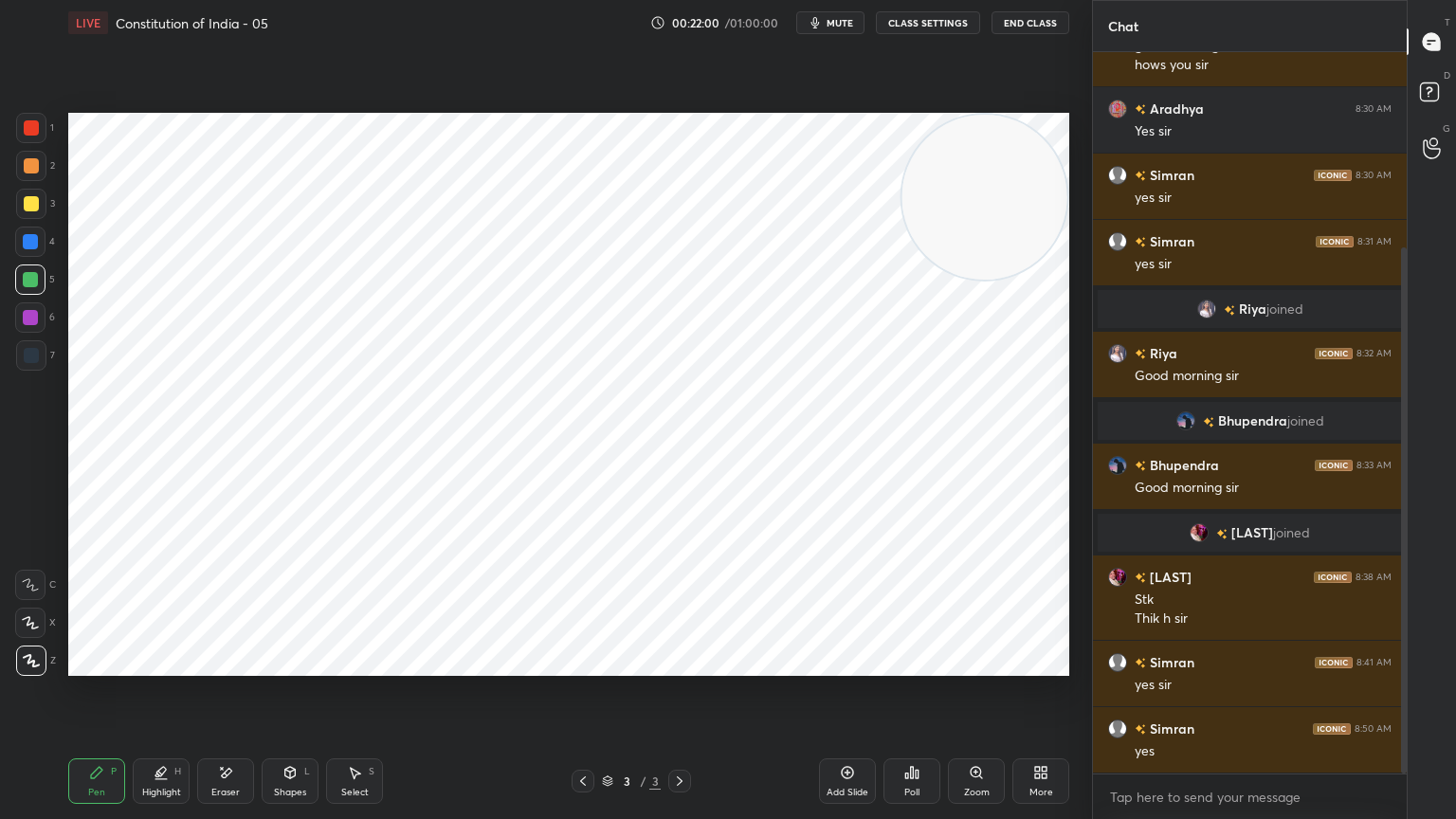 click 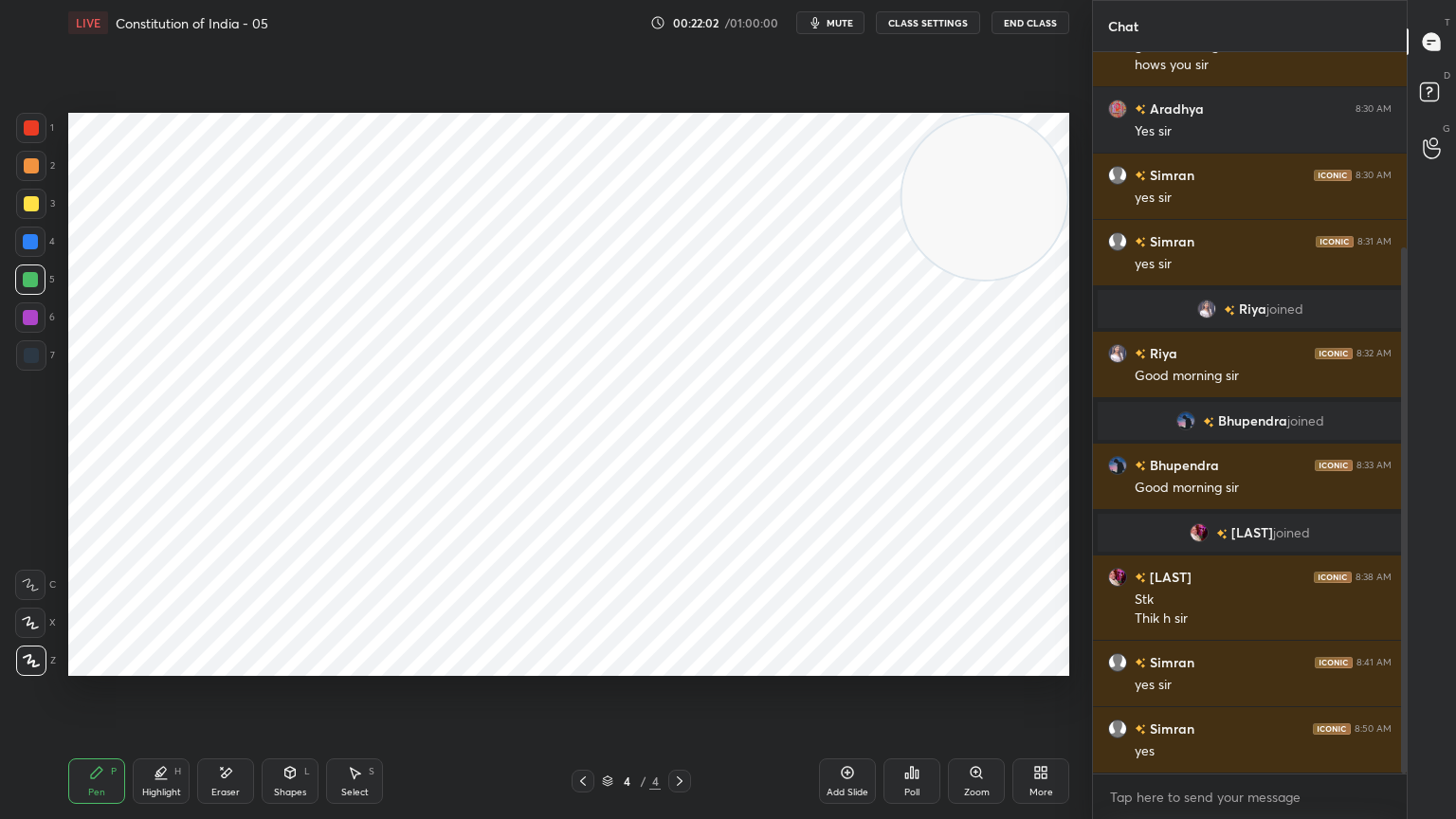 click at bounding box center [30, 318] 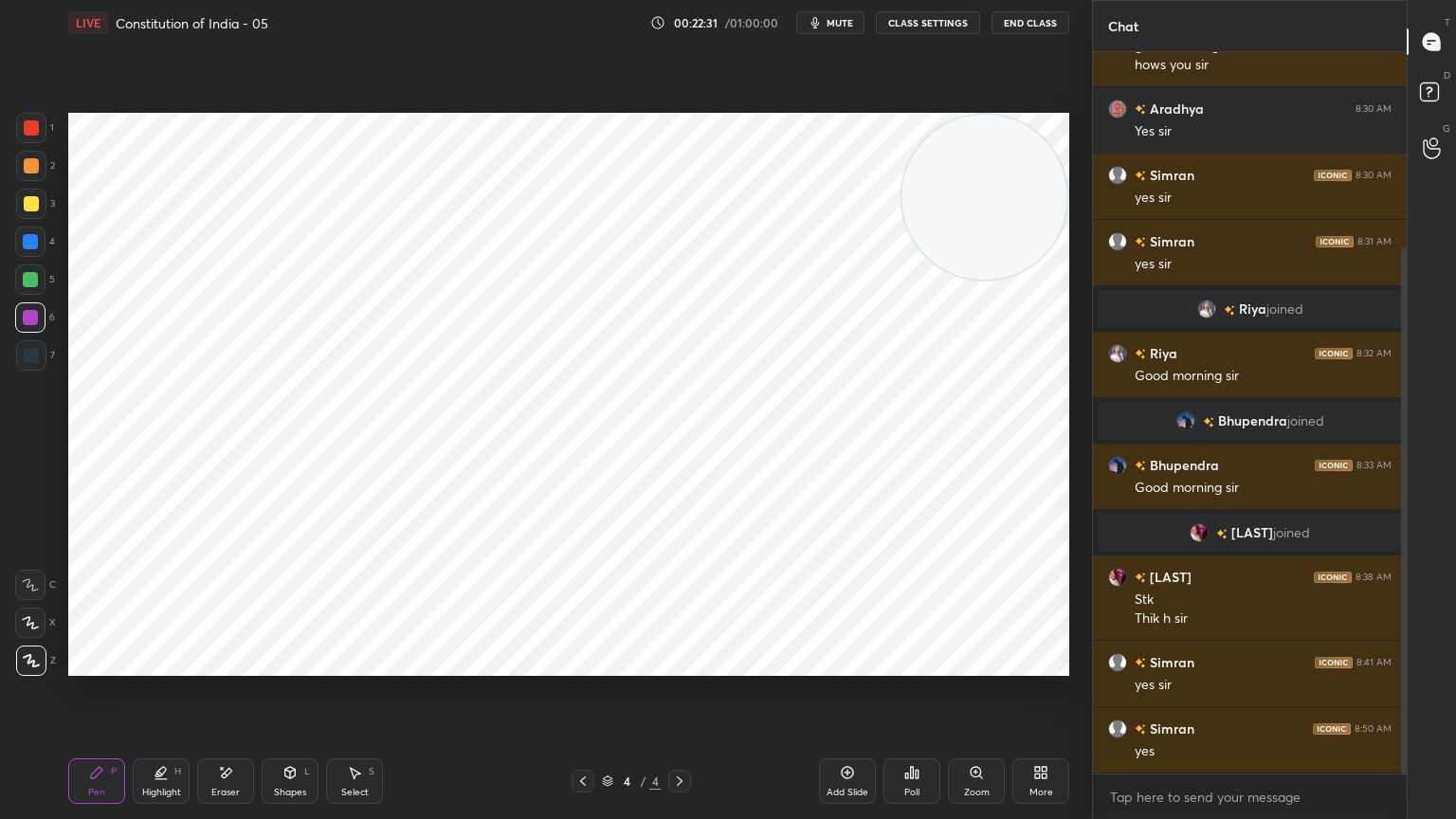 scroll, scrollTop: 314, scrollLeft: 0, axis: vertical 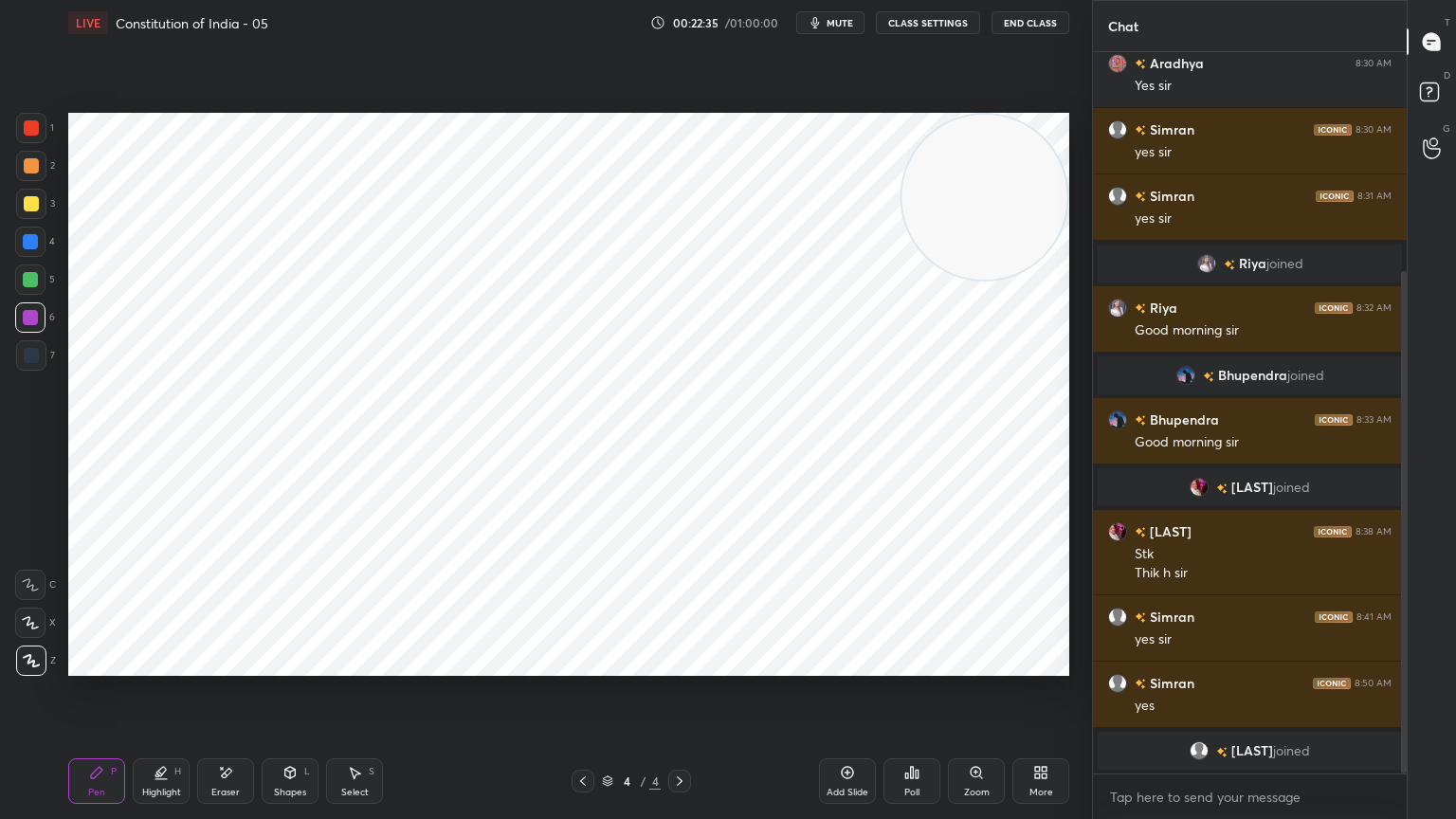 click at bounding box center [30, 280] 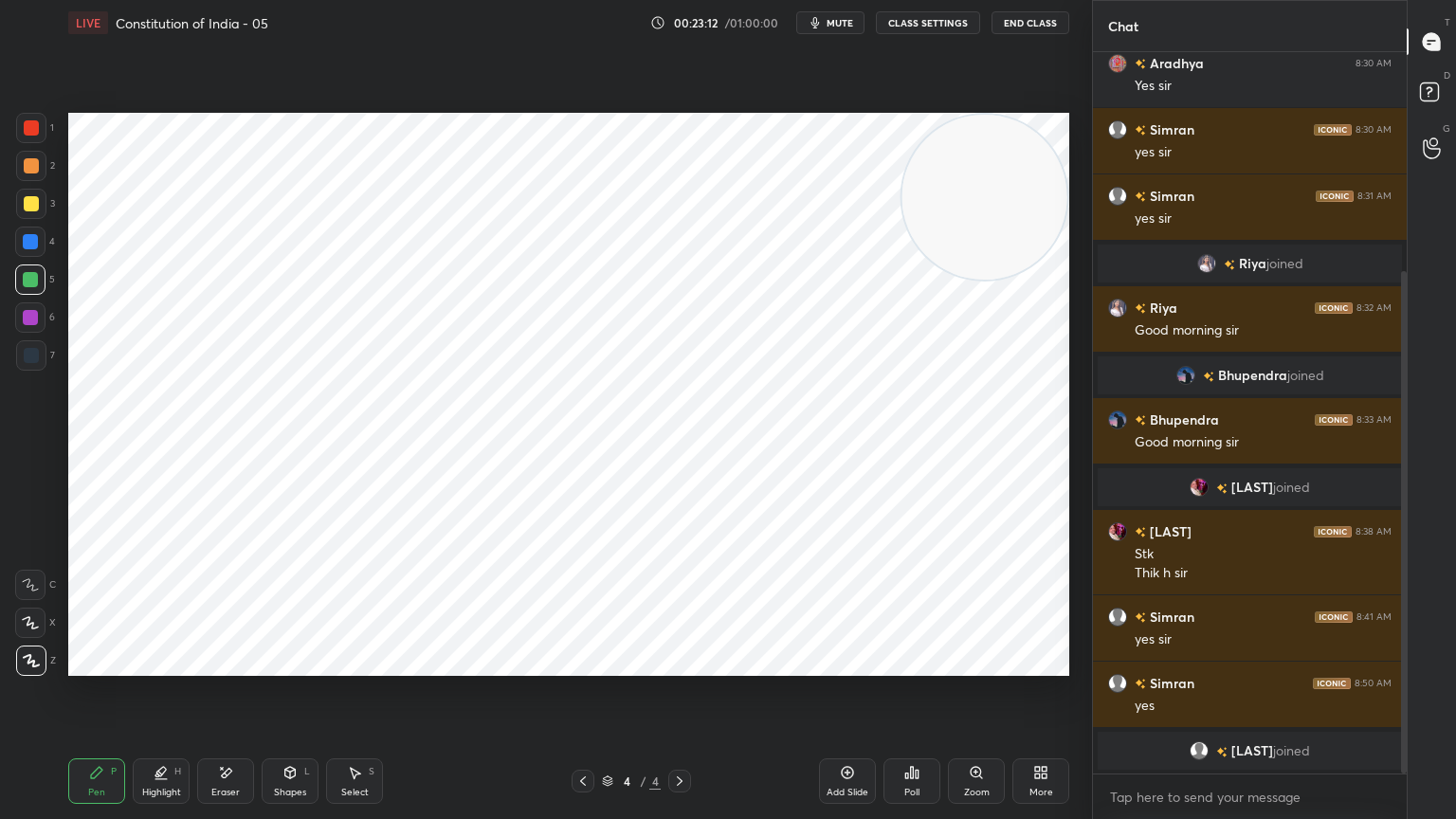 drag, startPoint x: 30, startPoint y: 358, endPoint x: 64, endPoint y: 355, distance: 34.132096 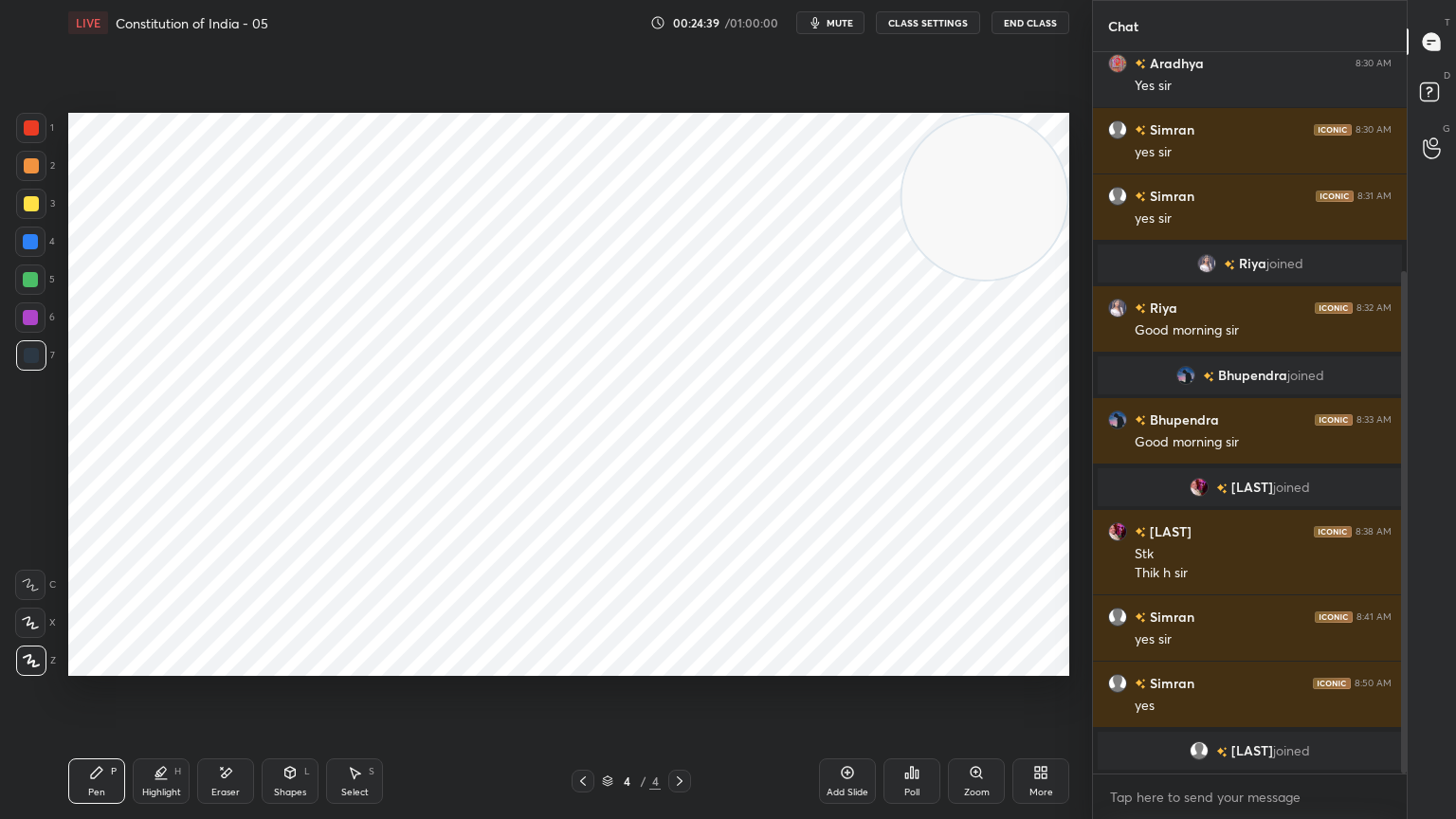 click at bounding box center [30, 280] 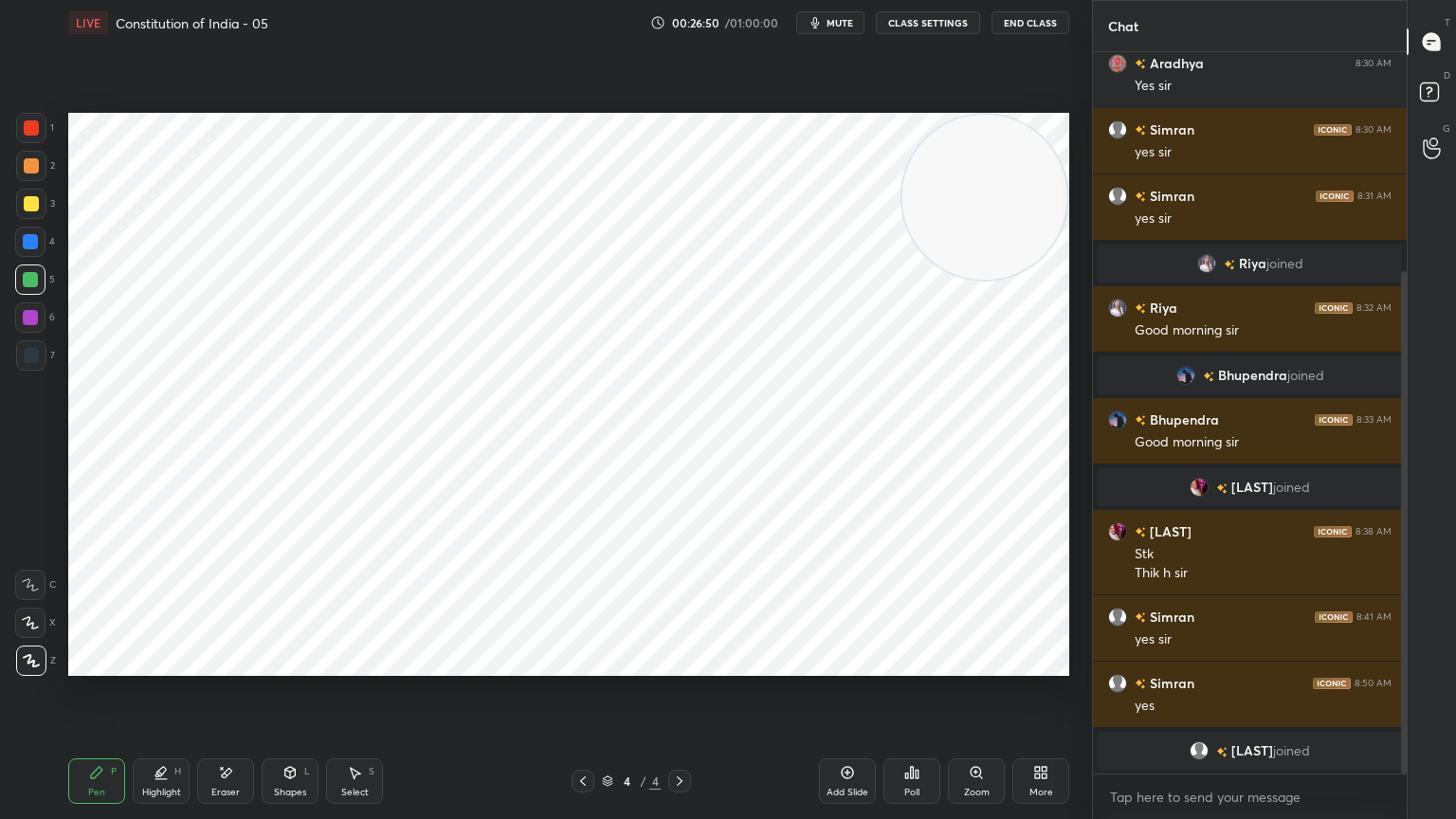 click at bounding box center [30, 318] 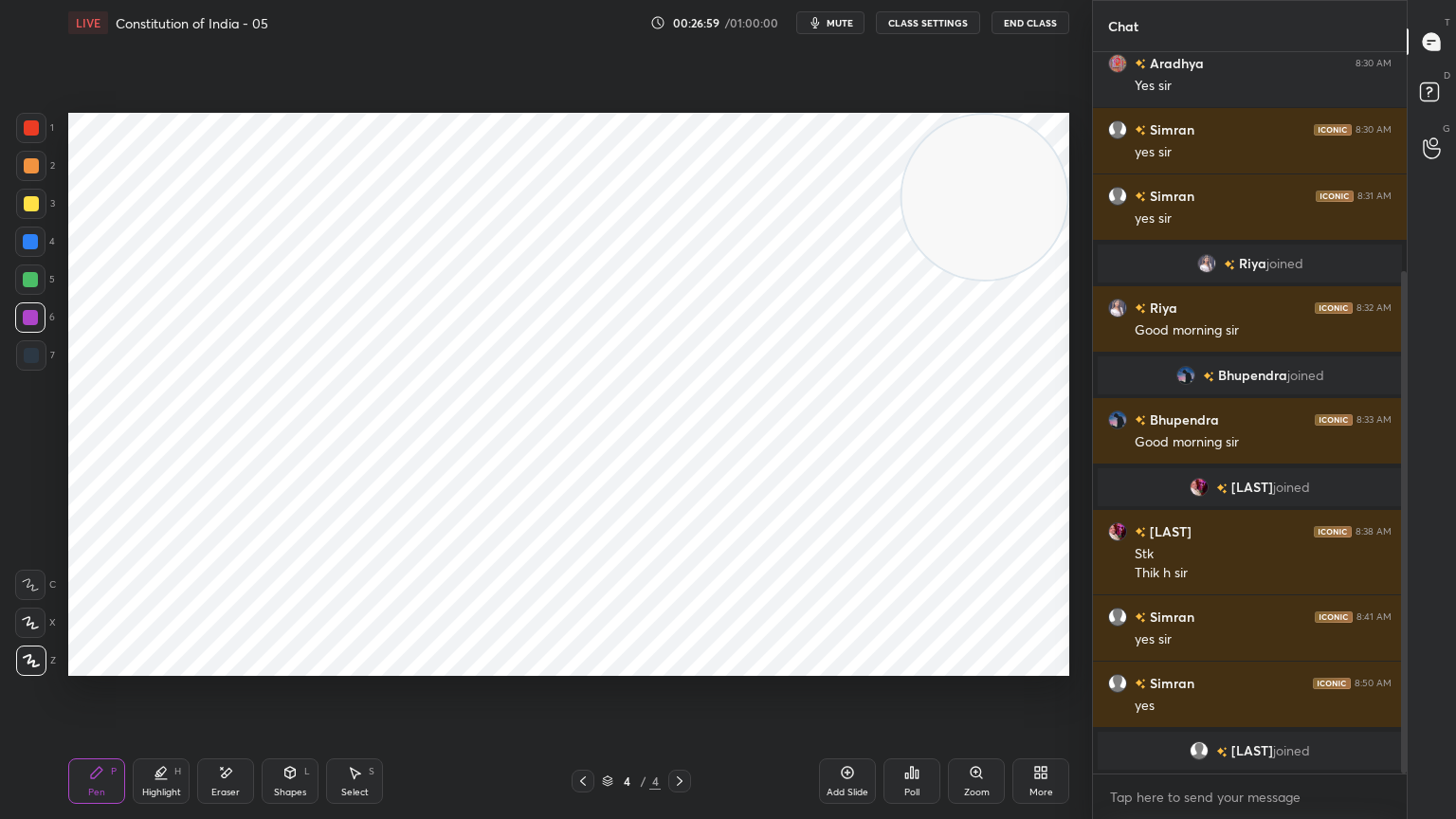 click at bounding box center [30, 280] 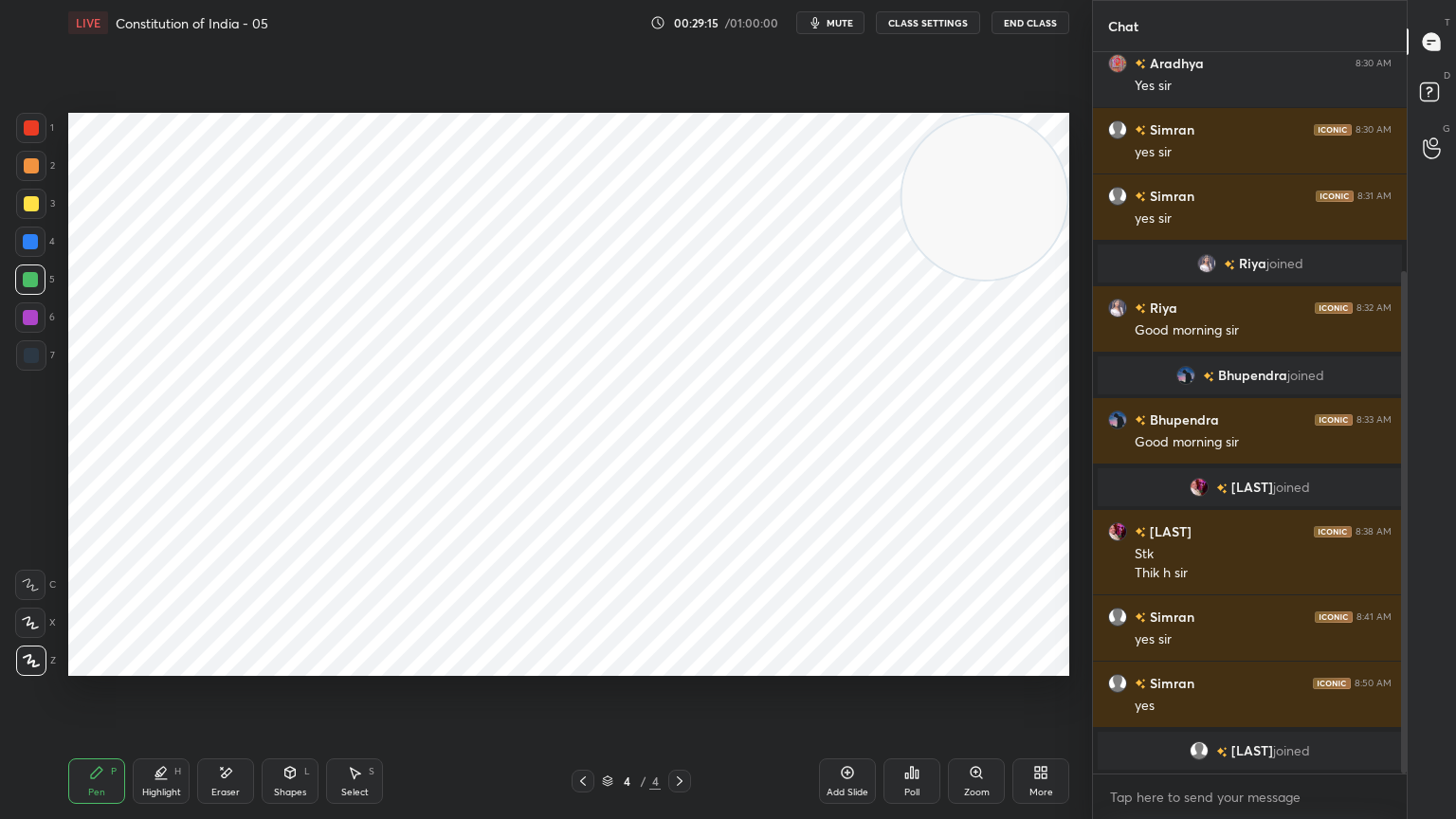 click 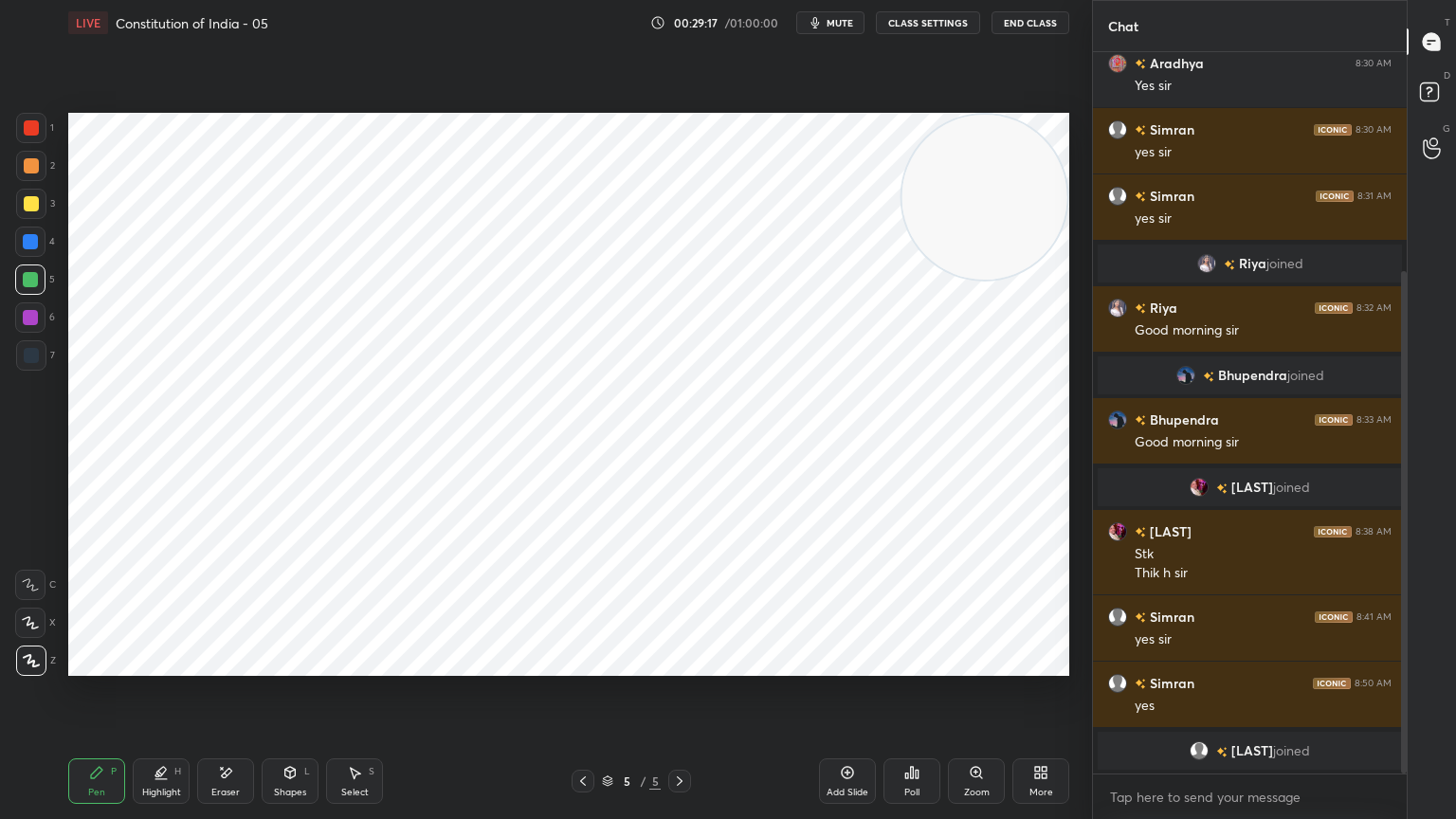 click at bounding box center (30, 318) 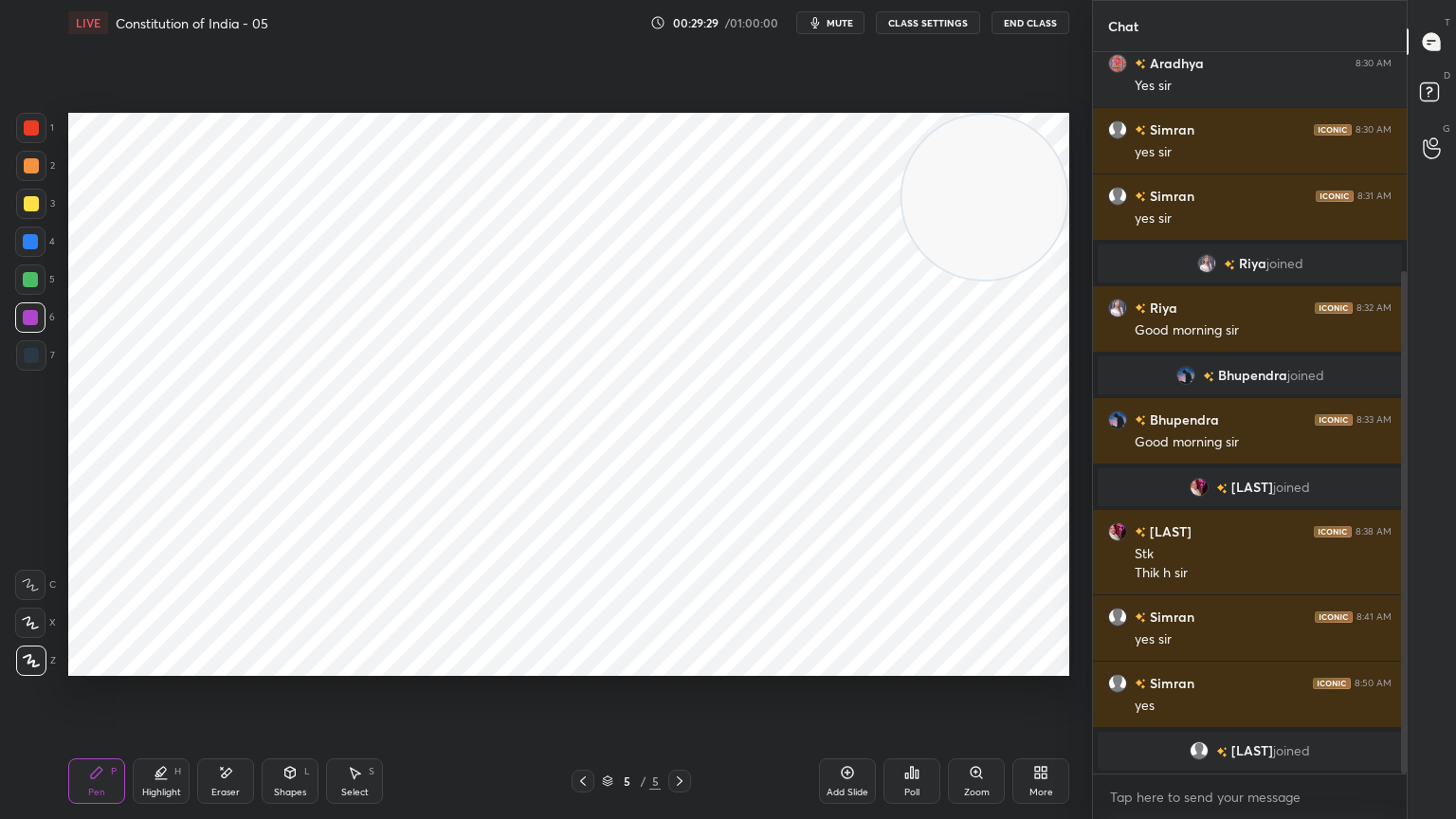 click at bounding box center (30, 280) 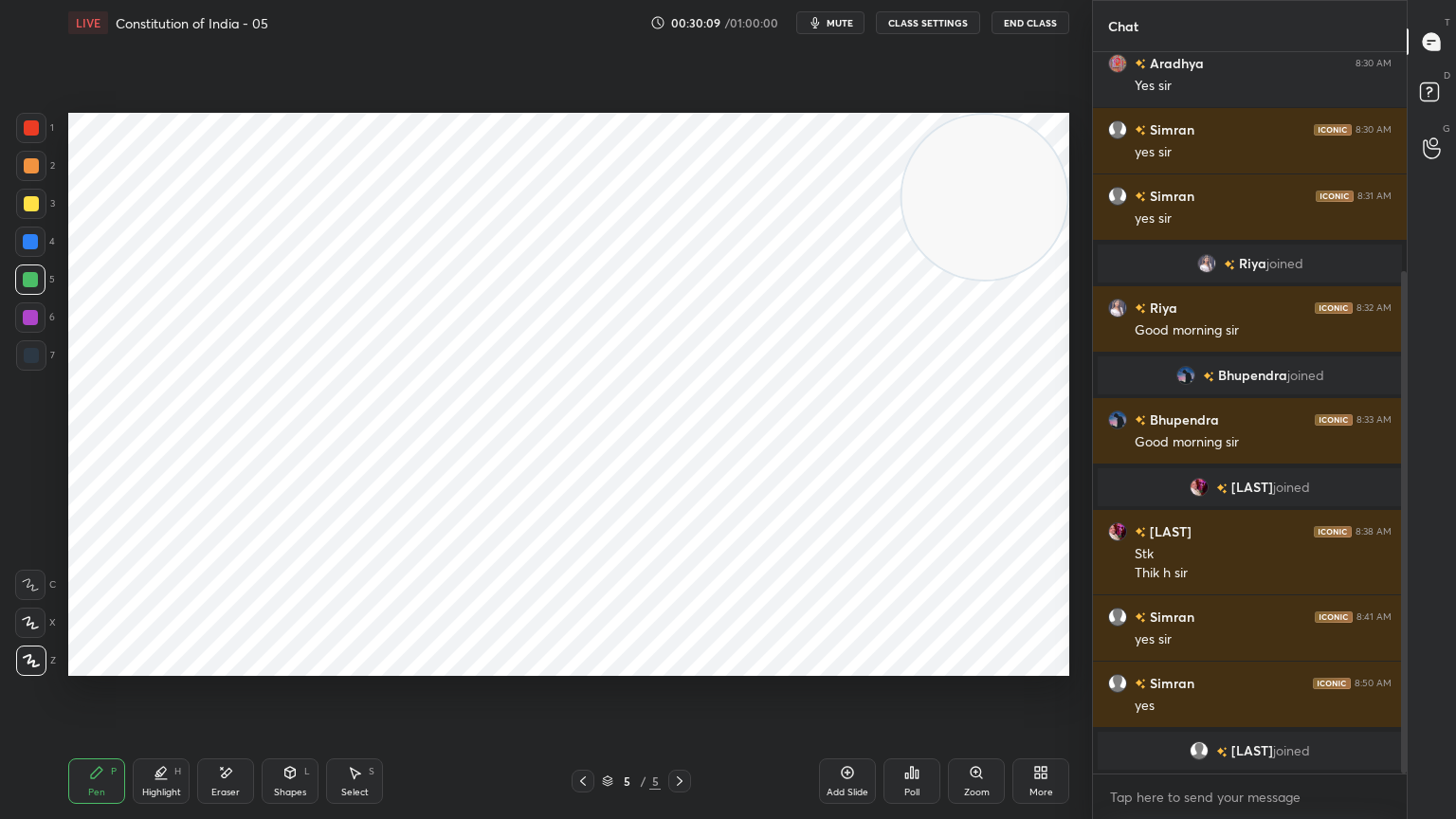 click at bounding box center (30, 318) 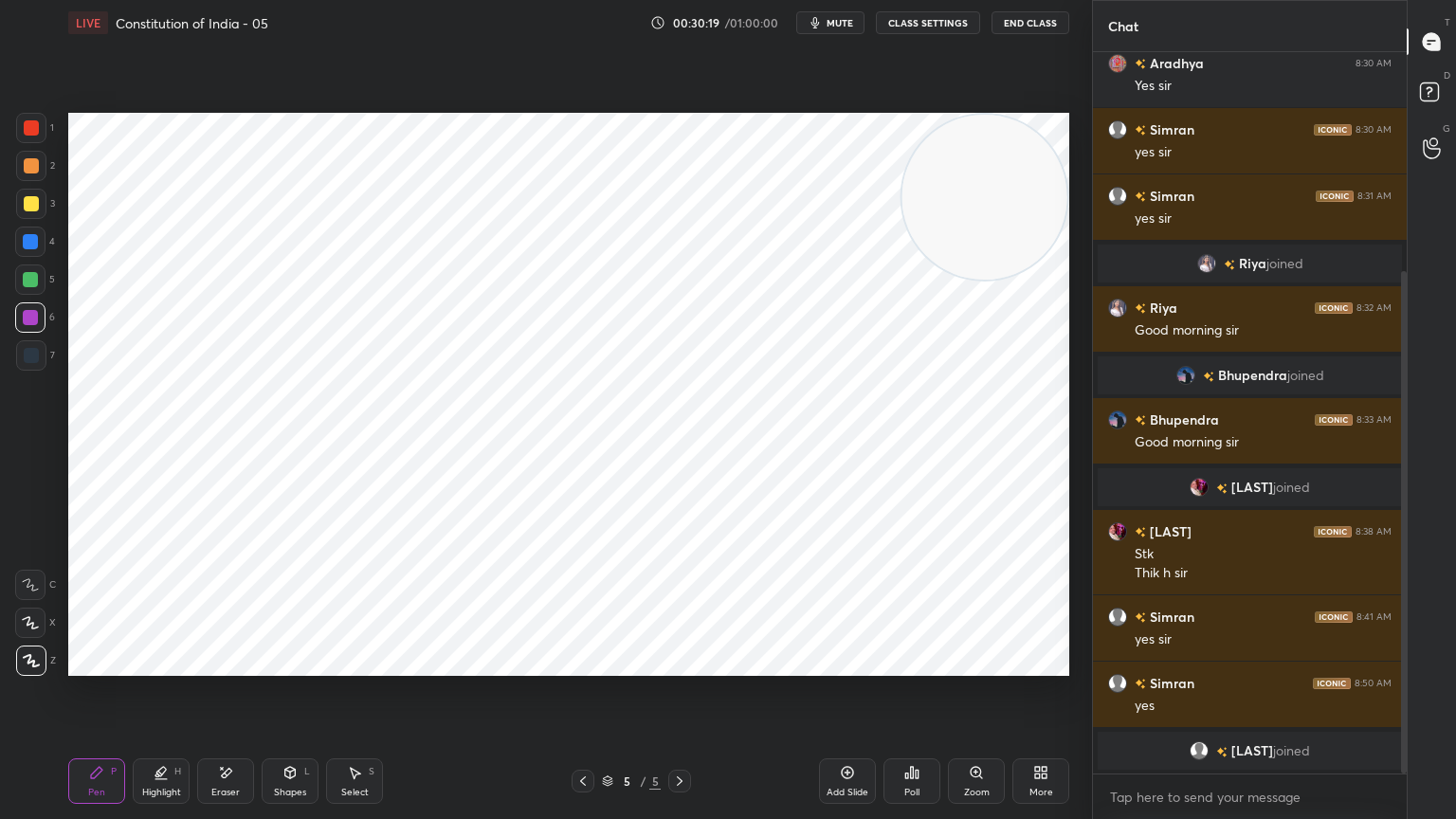click at bounding box center (30, 280) 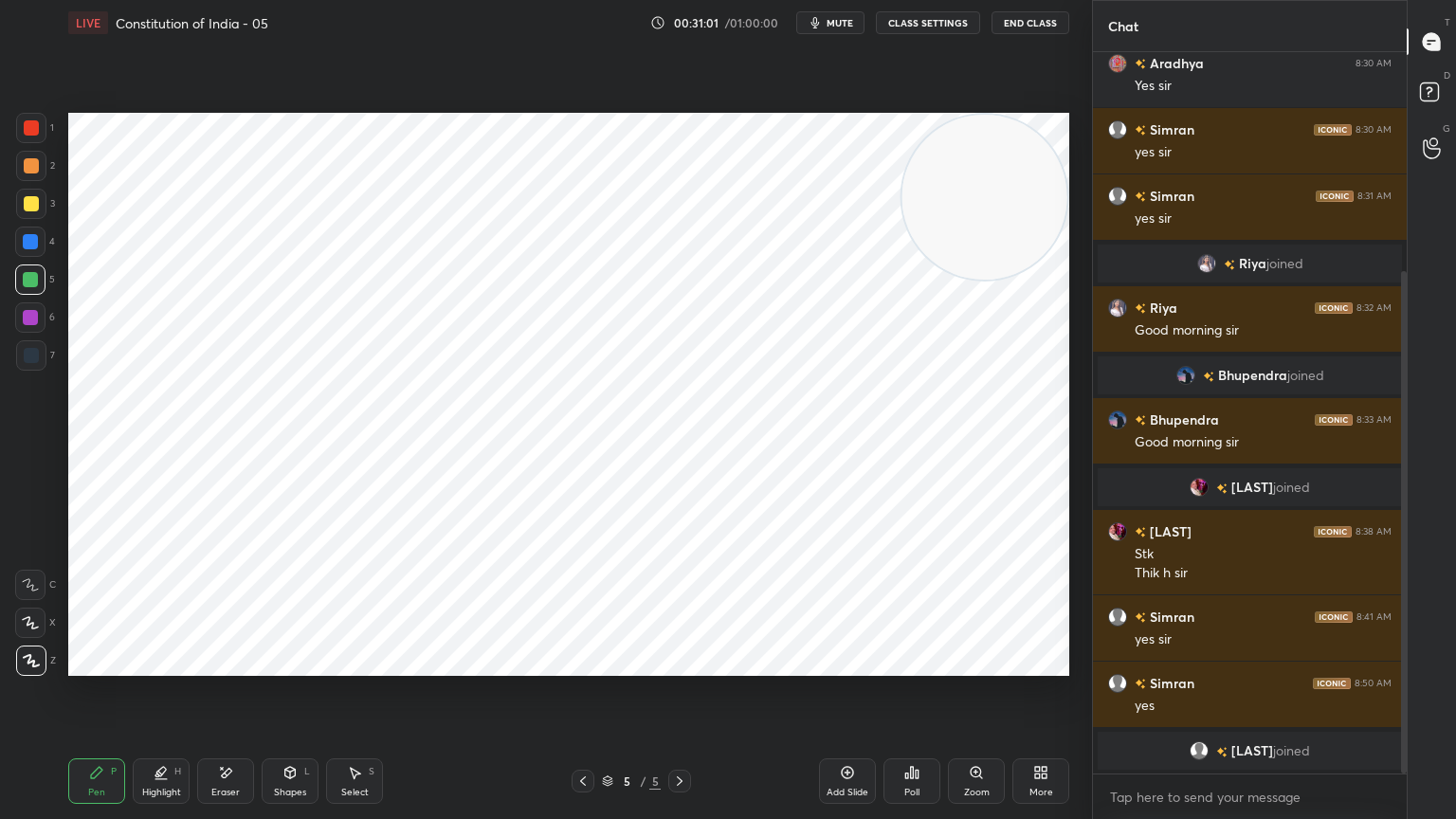 click at bounding box center [30, 318] 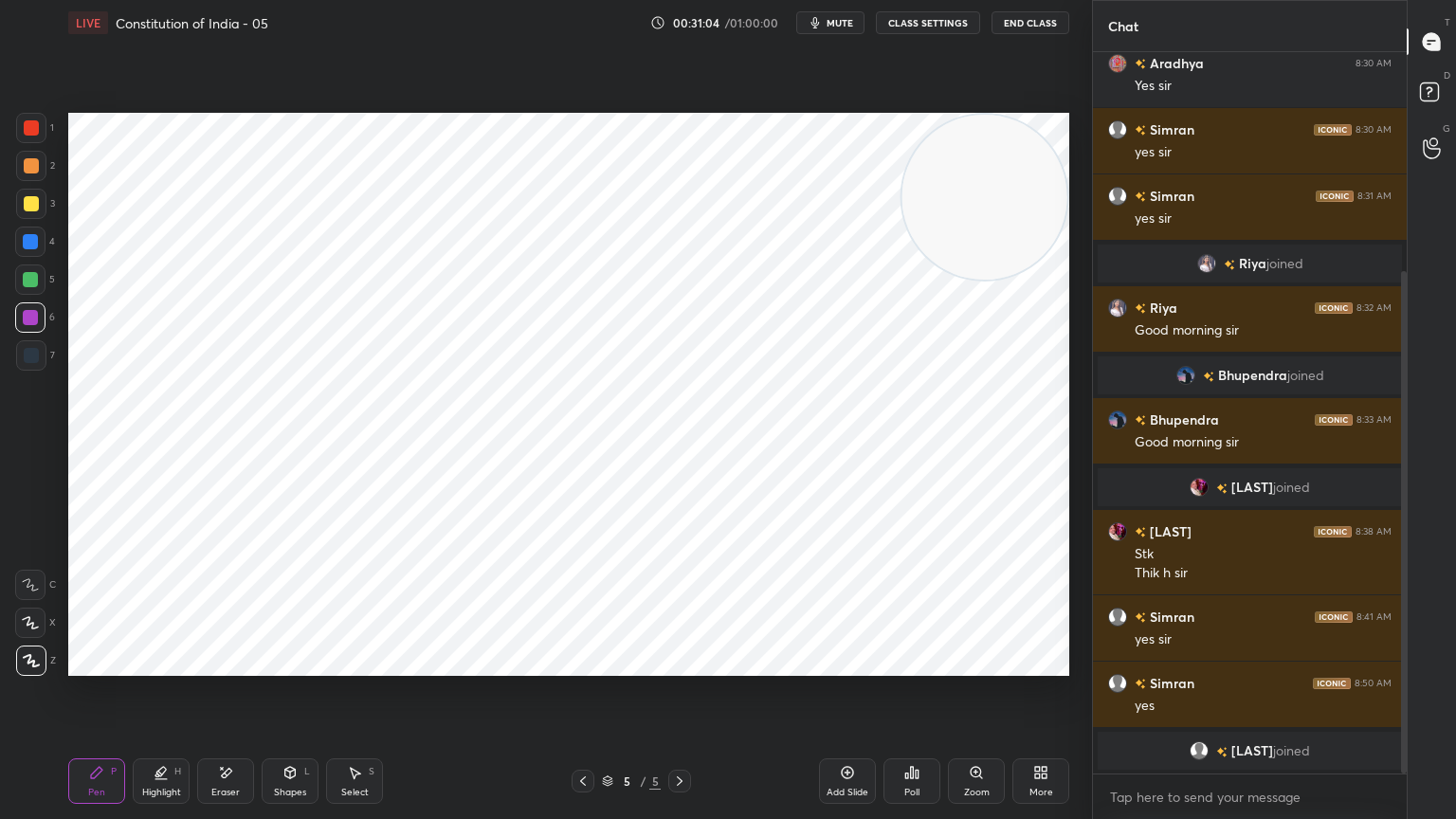 click at bounding box center (30, 280) 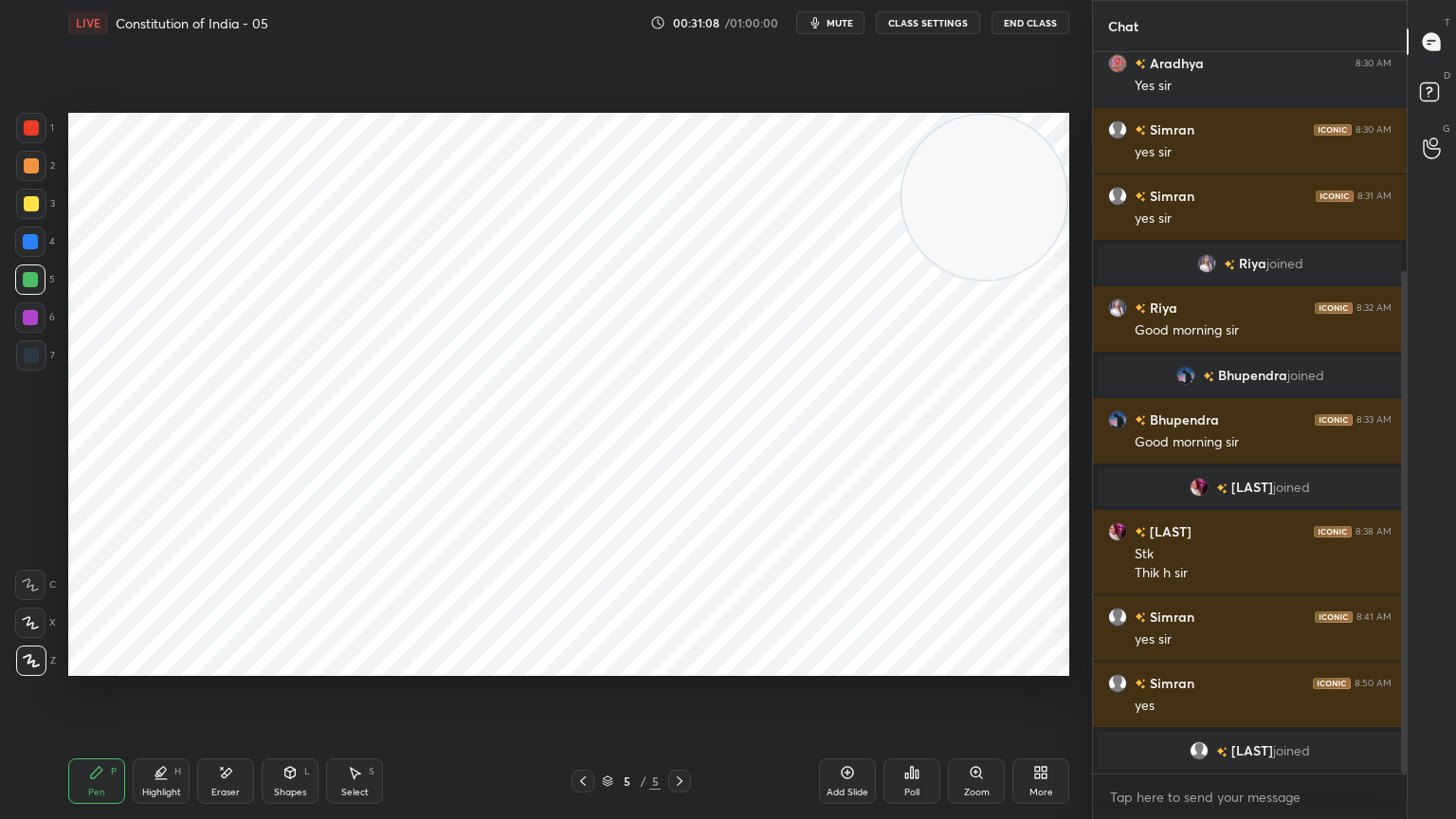 click at bounding box center (30, 318) 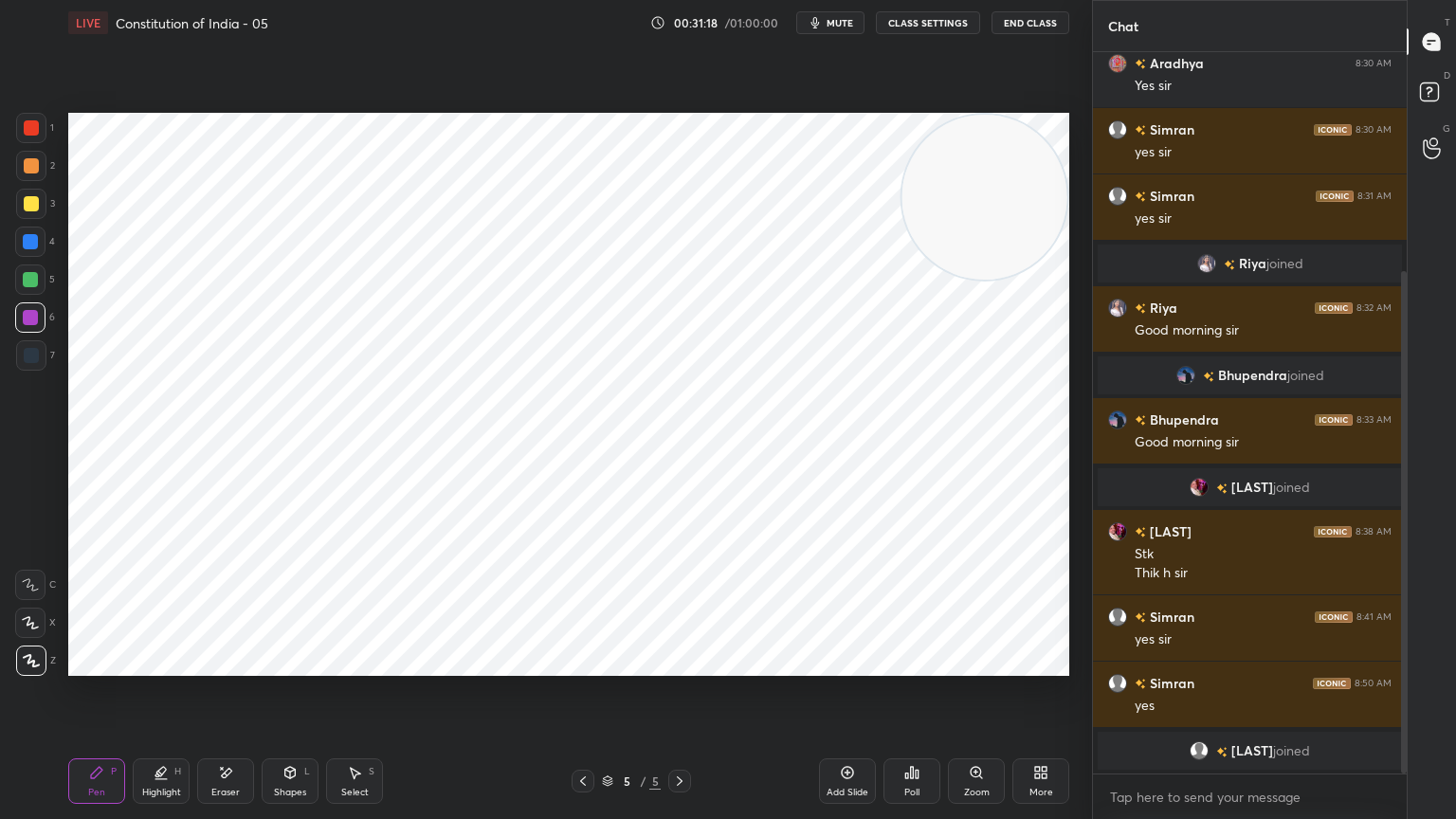 click on "5" at bounding box center (35, 283) 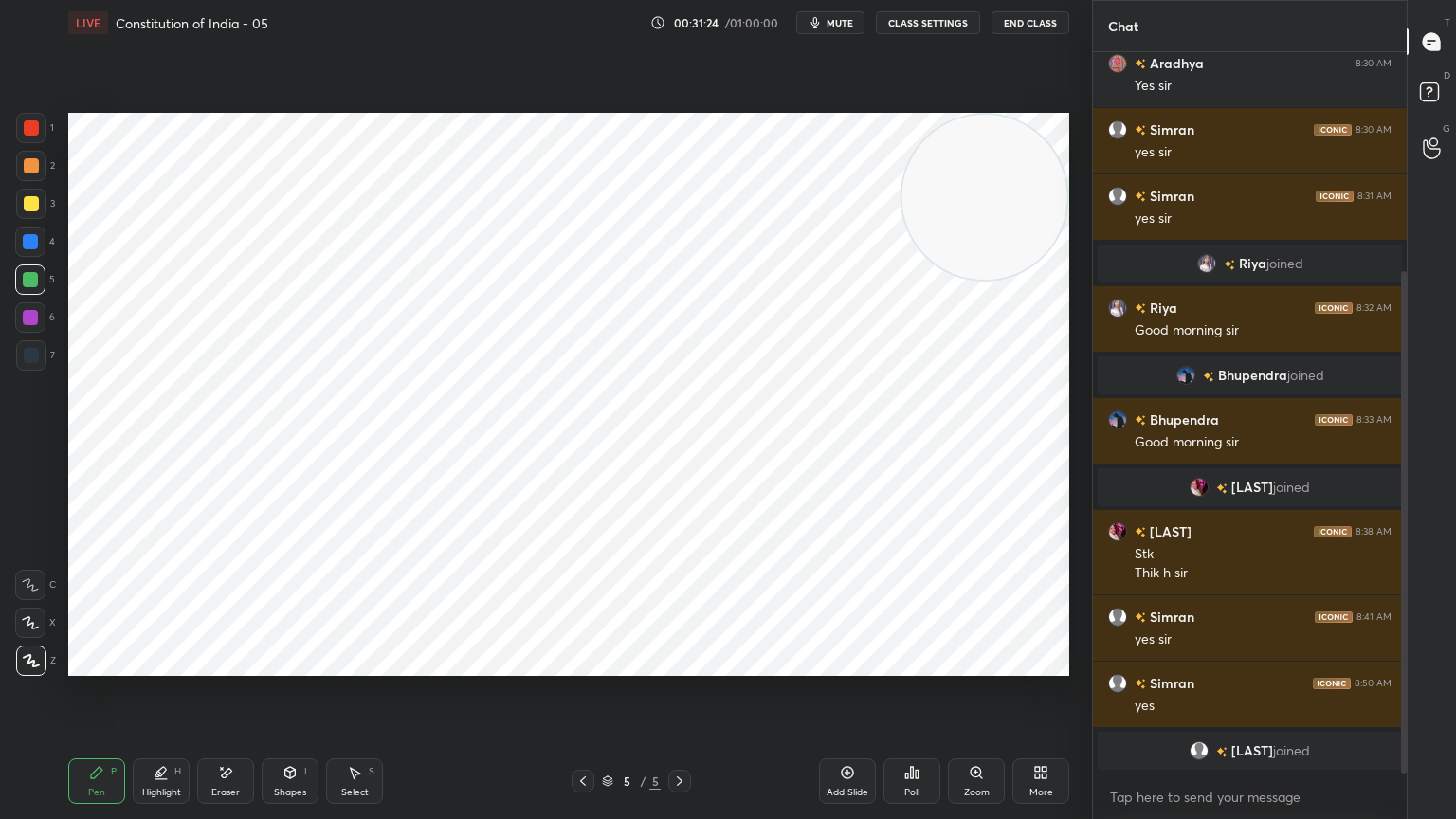 drag, startPoint x: 32, startPoint y: 360, endPoint x: 46, endPoint y: 356, distance: 14.56022 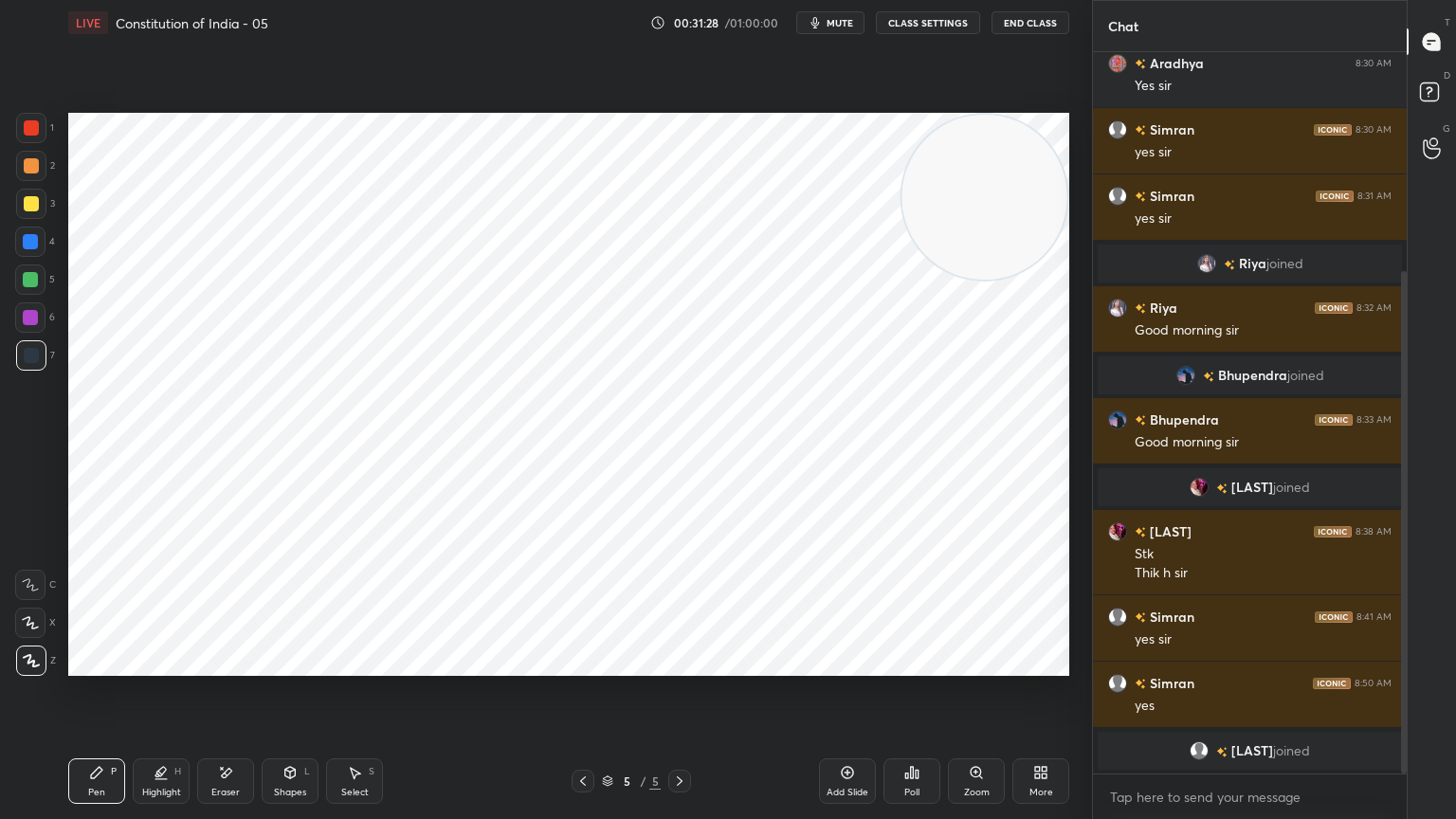 drag, startPoint x: 30, startPoint y: 315, endPoint x: 58, endPoint y: 325, distance: 29.732137 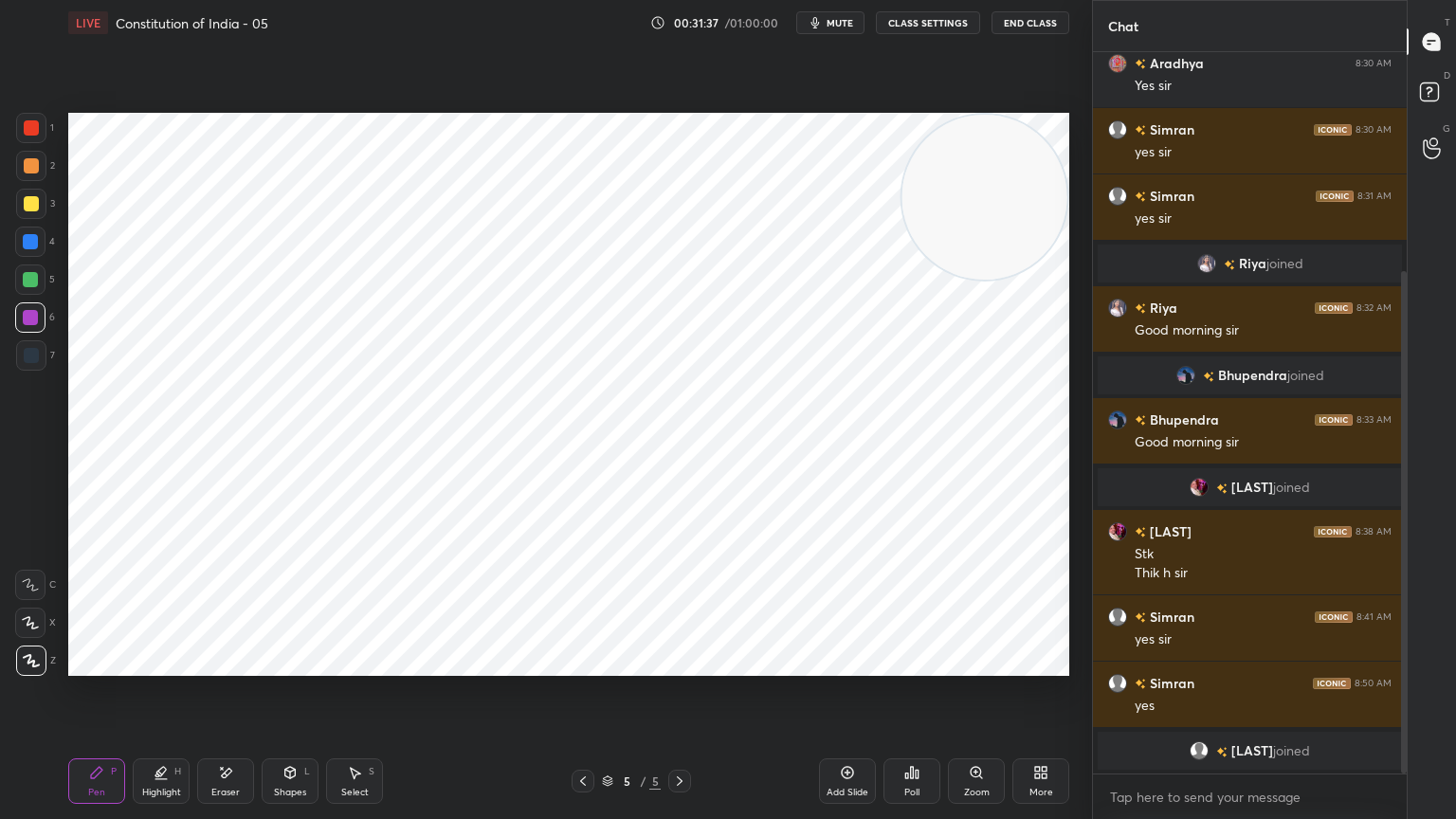 click at bounding box center (30, 280) 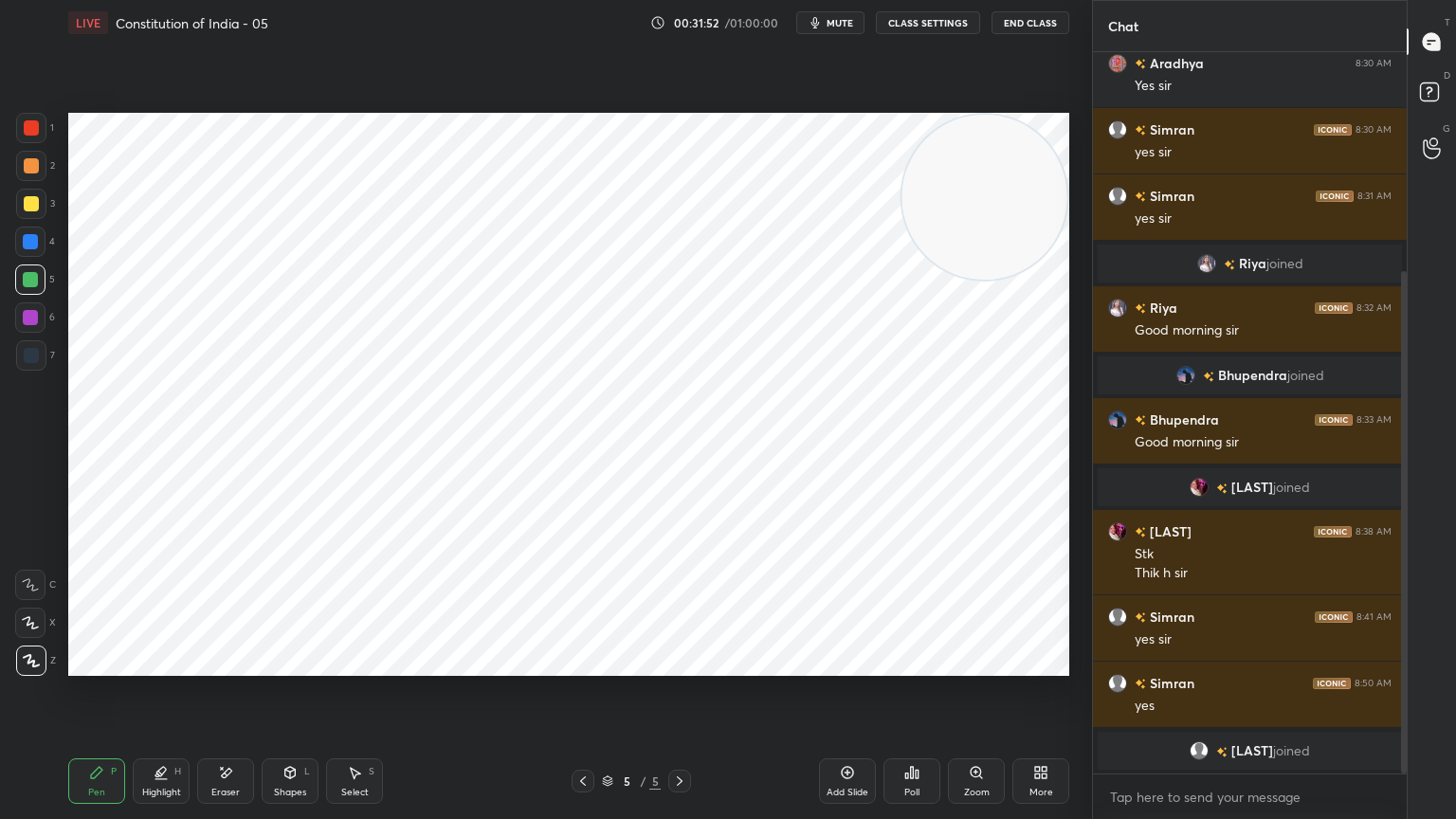 drag, startPoint x: 24, startPoint y: 311, endPoint x: 58, endPoint y: 317, distance: 34.525353 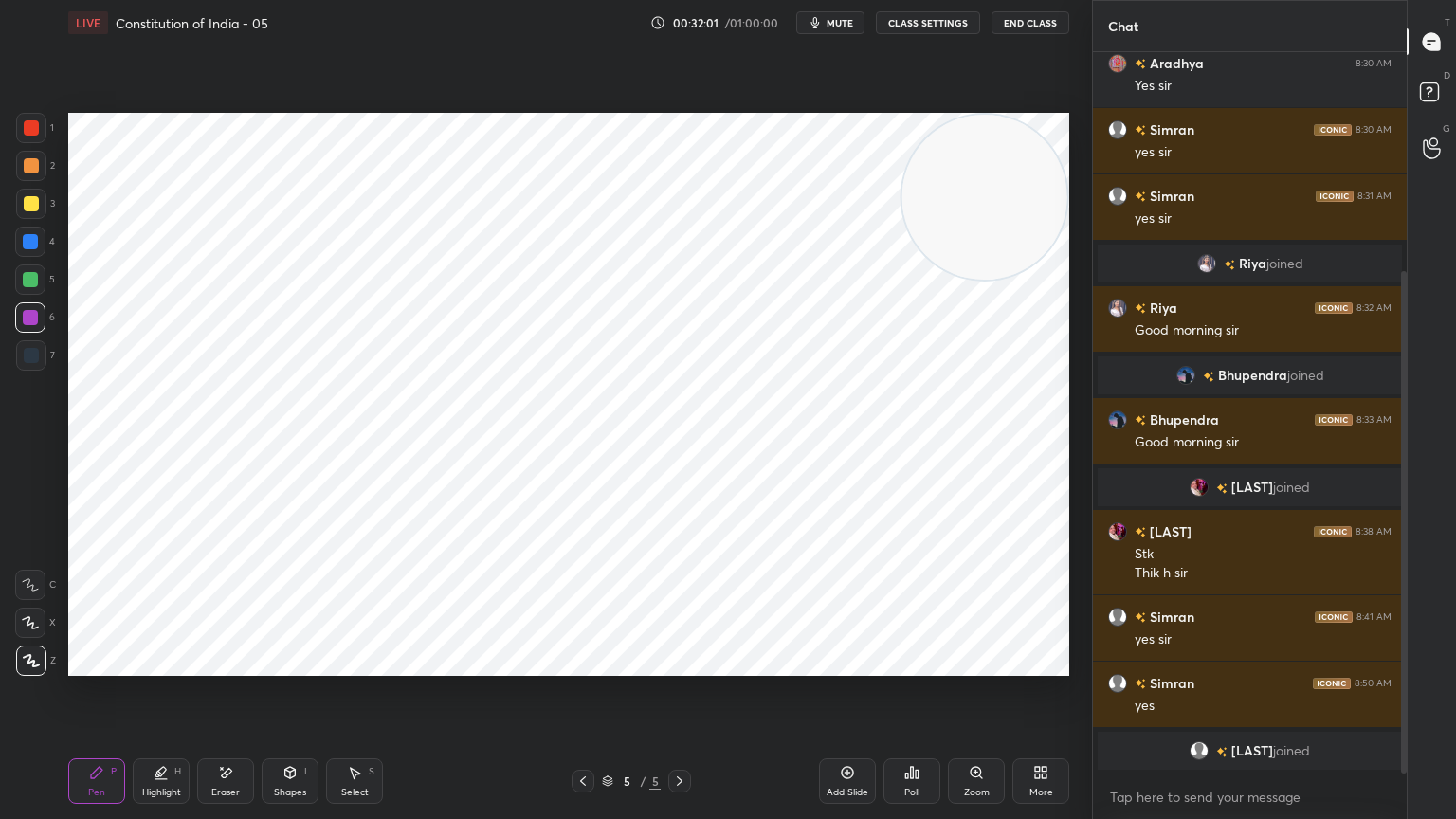 drag, startPoint x: 30, startPoint y: 283, endPoint x: 67, endPoint y: 282, distance: 37.013511 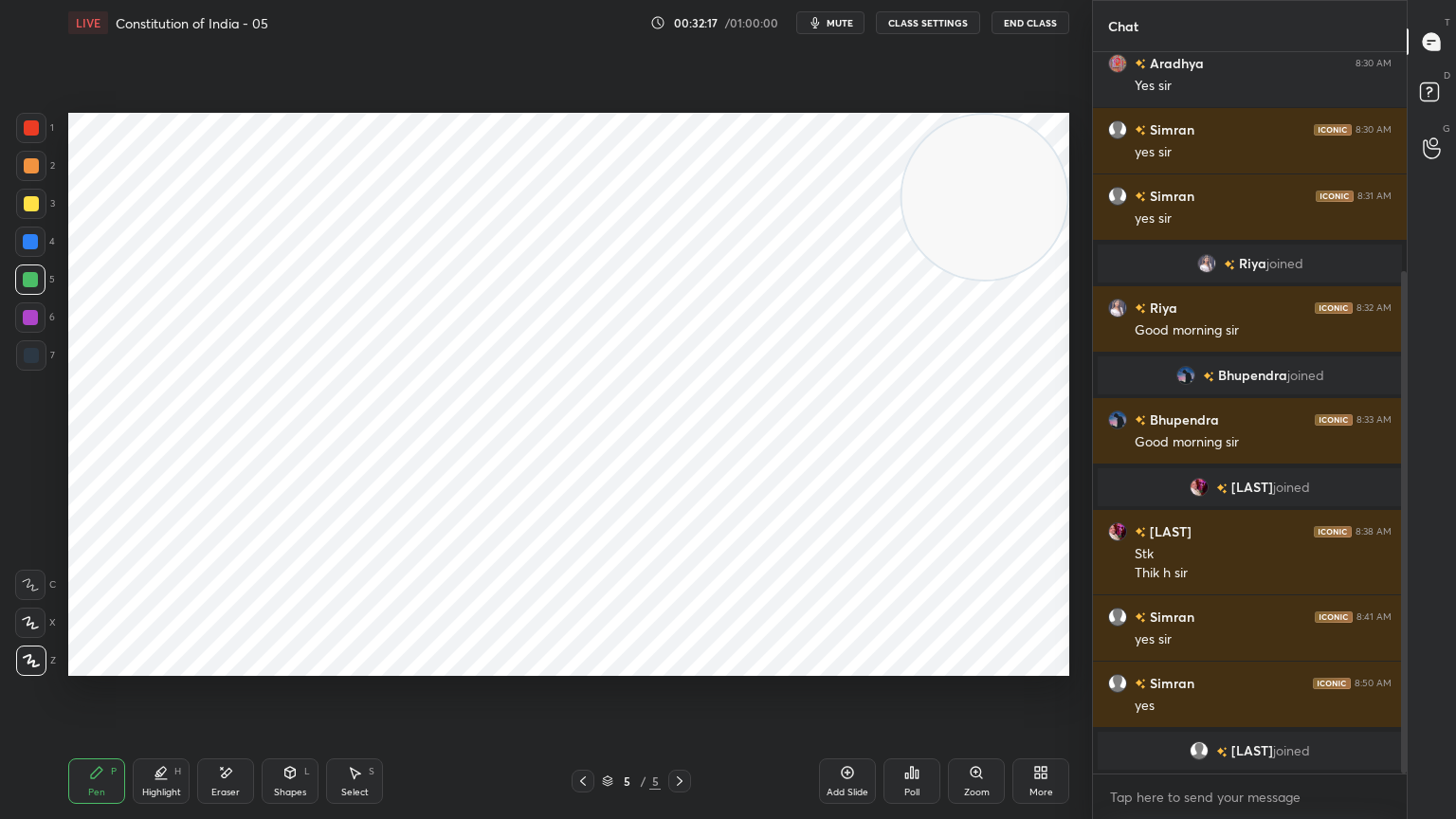 drag, startPoint x: 28, startPoint y: 318, endPoint x: 64, endPoint y: 300, distance: 40.24922 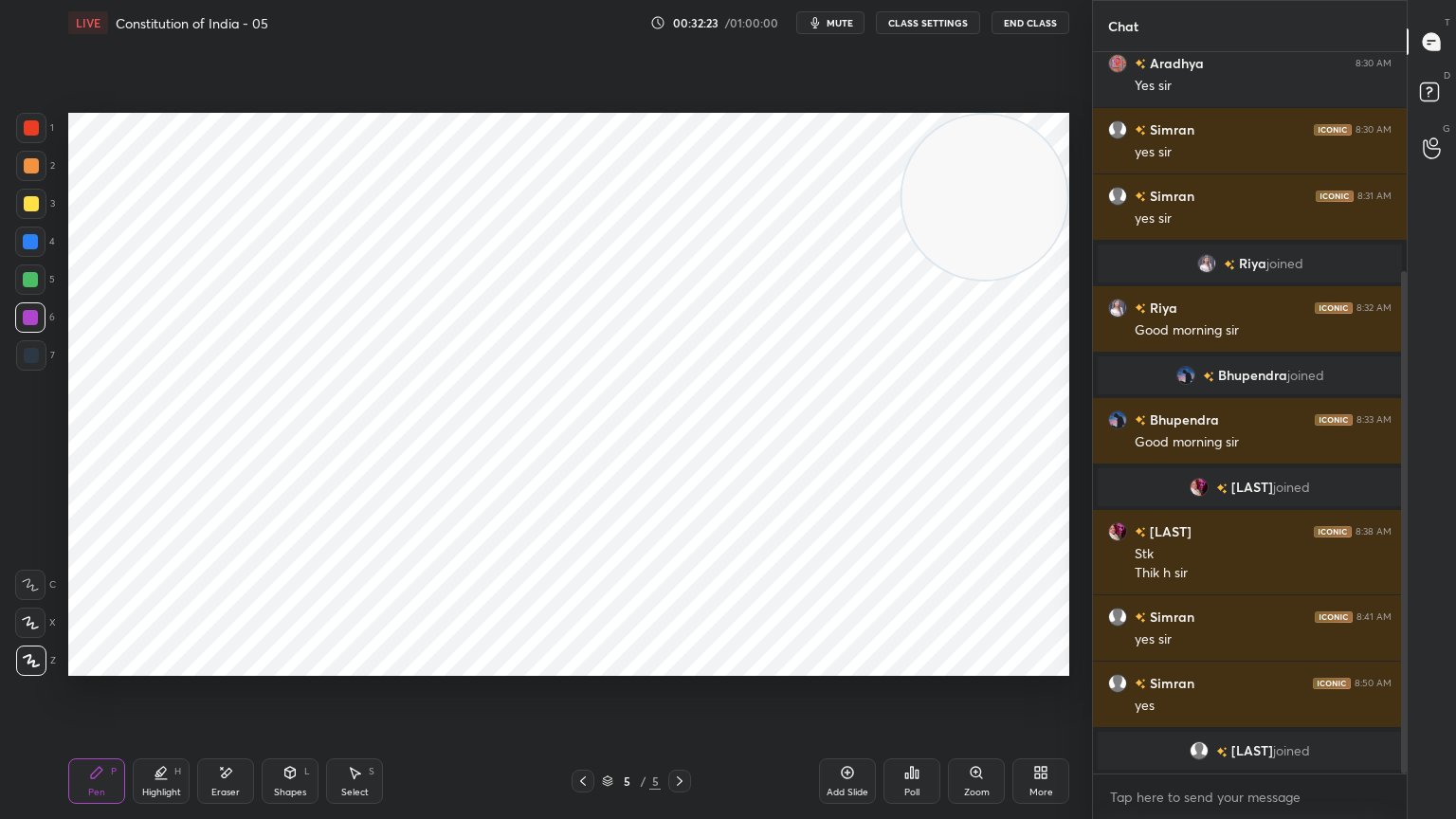 drag, startPoint x: 27, startPoint y: 280, endPoint x: 64, endPoint y: 272, distance: 37.854986 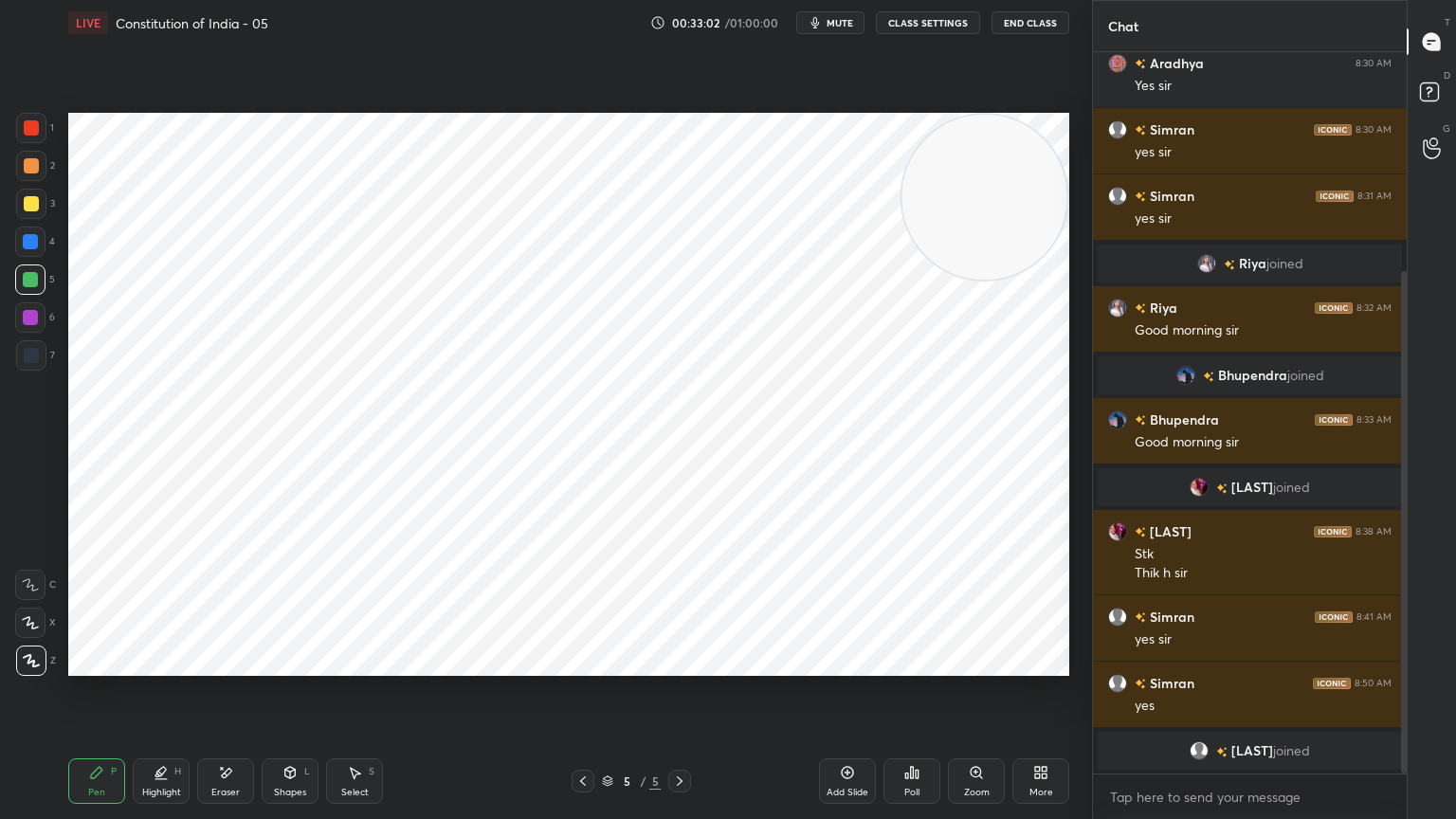 click on "Add Slide" at bounding box center [847, 781] 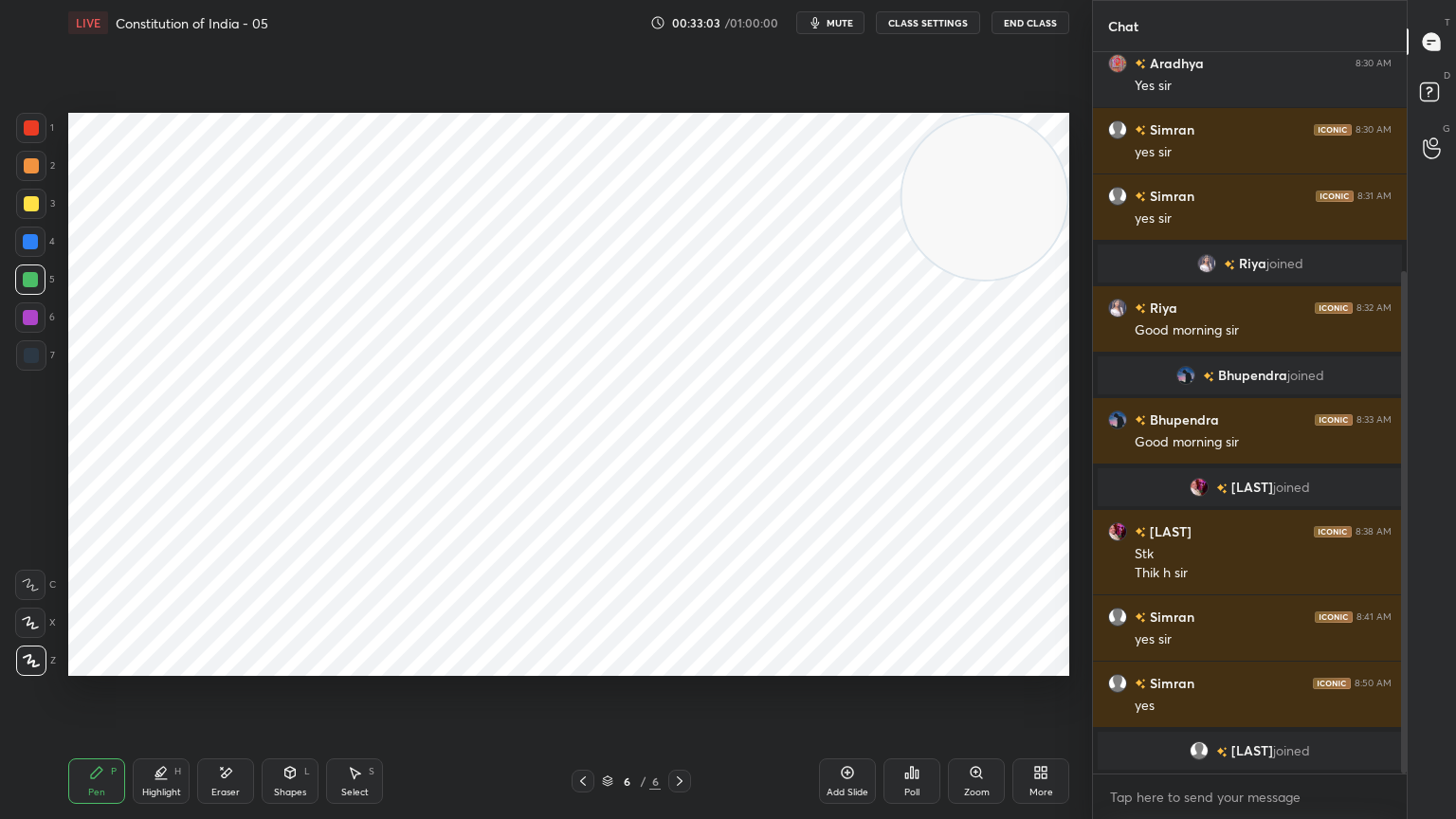 drag, startPoint x: 23, startPoint y: 133, endPoint x: 41, endPoint y: 130, distance: 18.248288 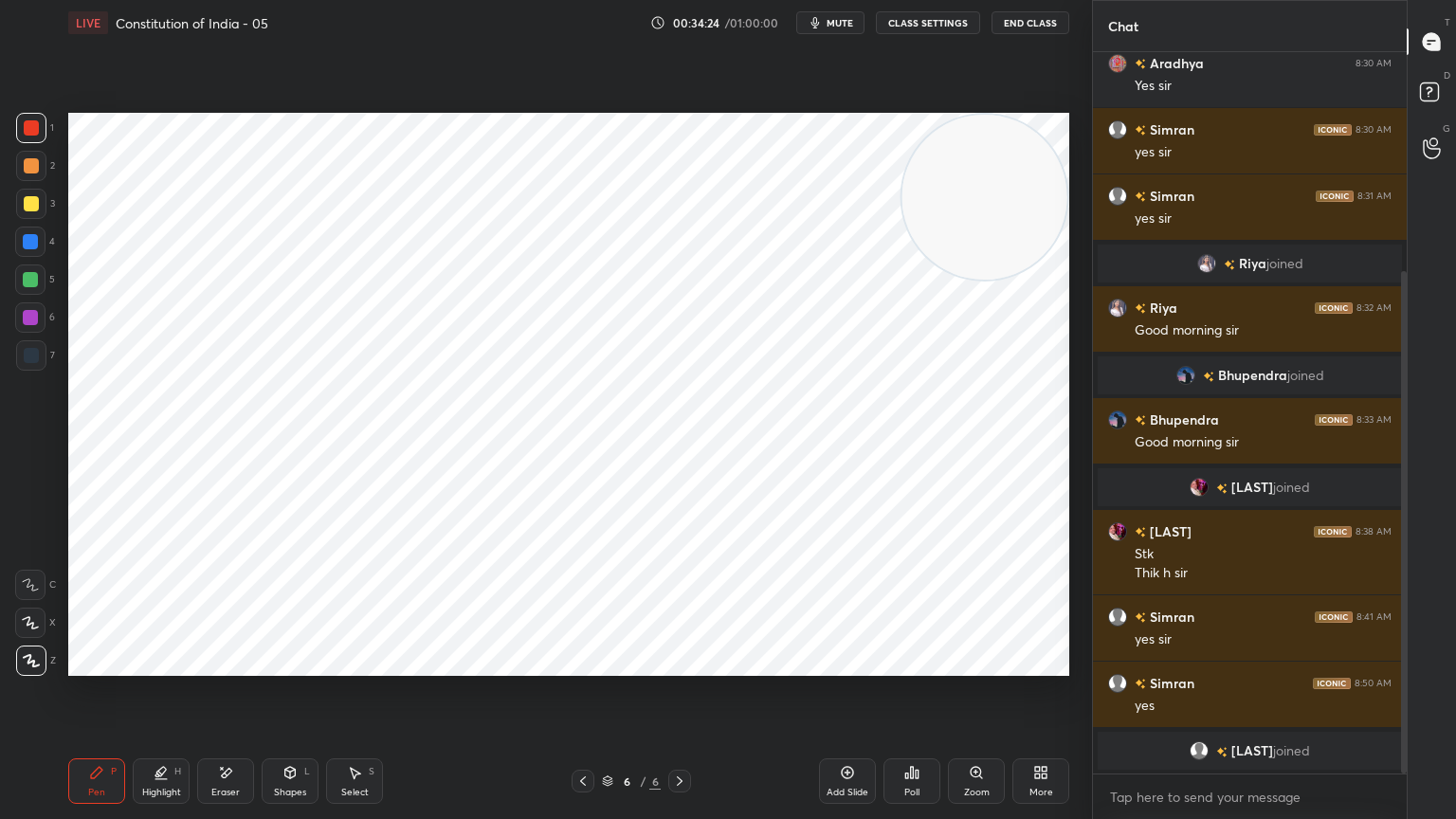 drag, startPoint x: 25, startPoint y: 327, endPoint x: 48, endPoint y: 316, distance: 25.495098 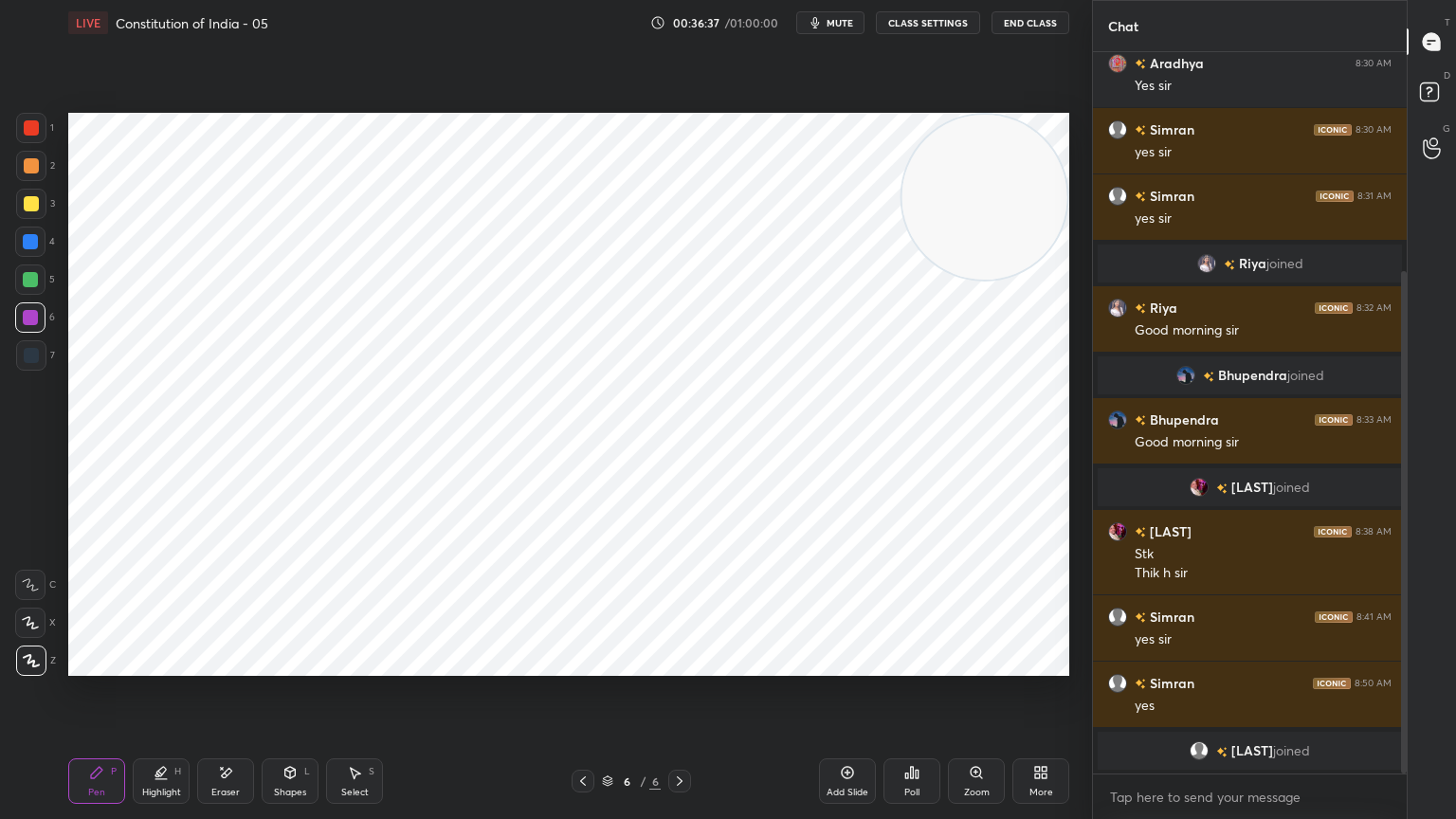 click at bounding box center (30, 280) 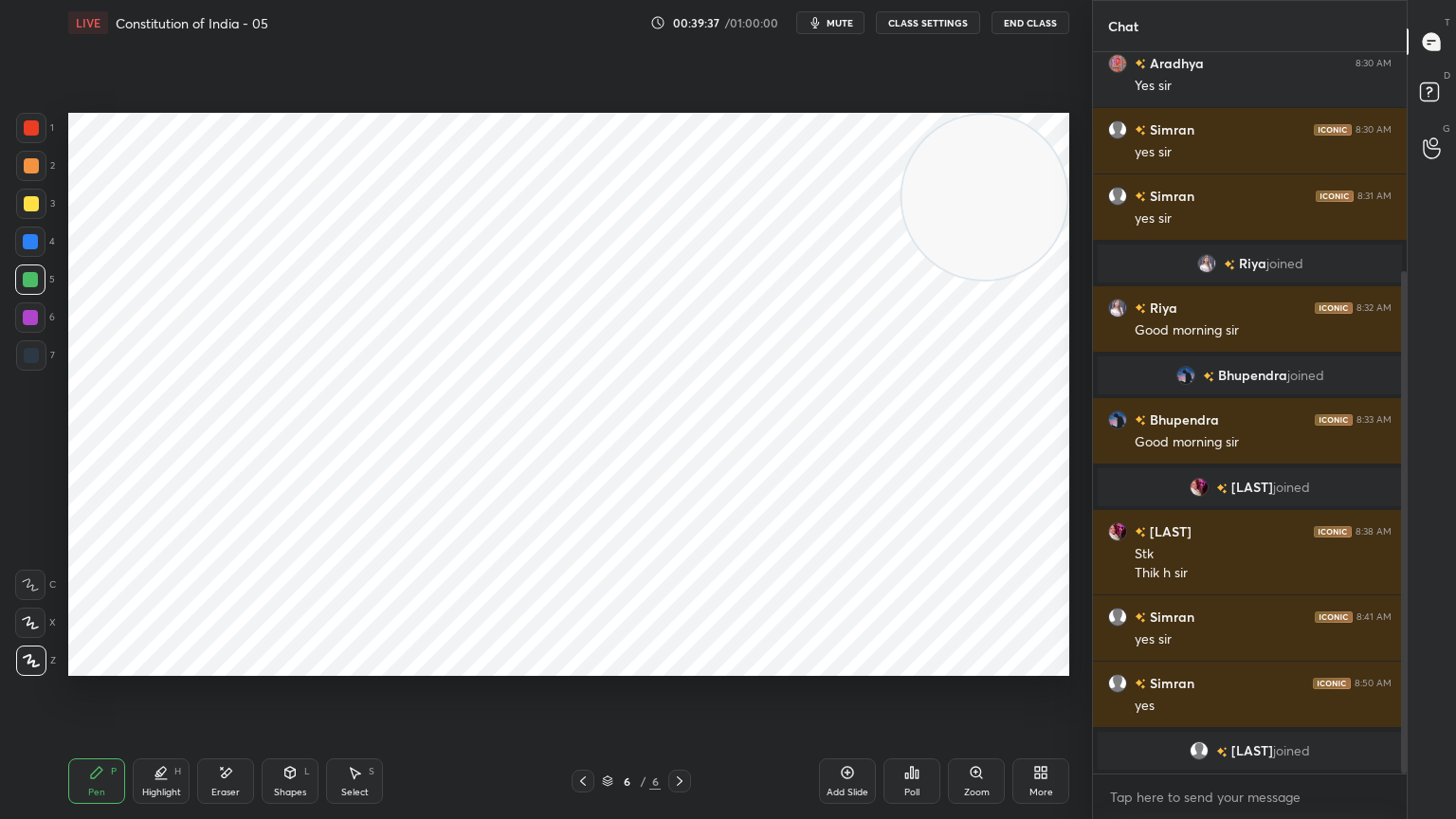 click on "Add Slide" at bounding box center (847, 781) 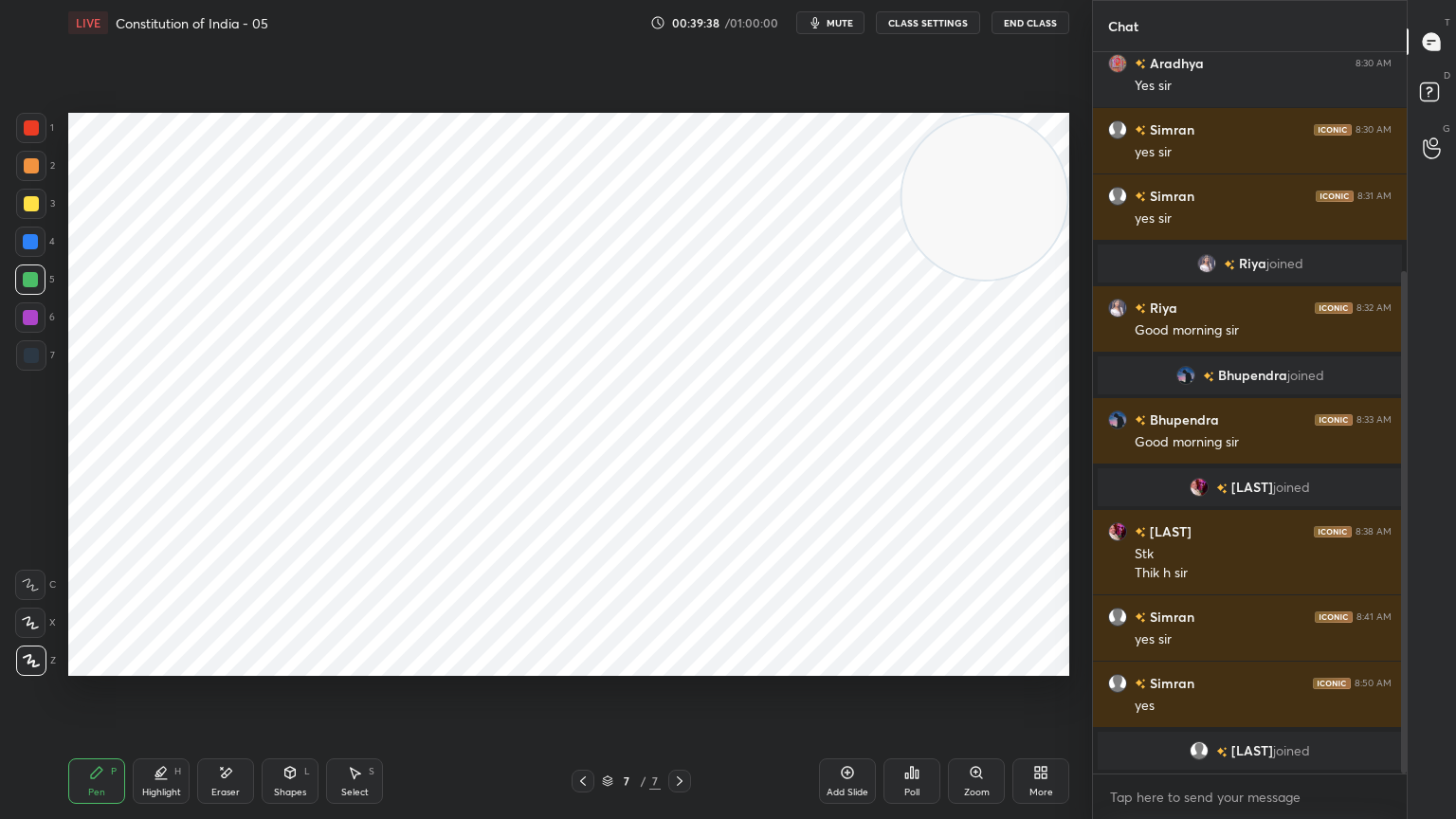 click at bounding box center [31, 128] 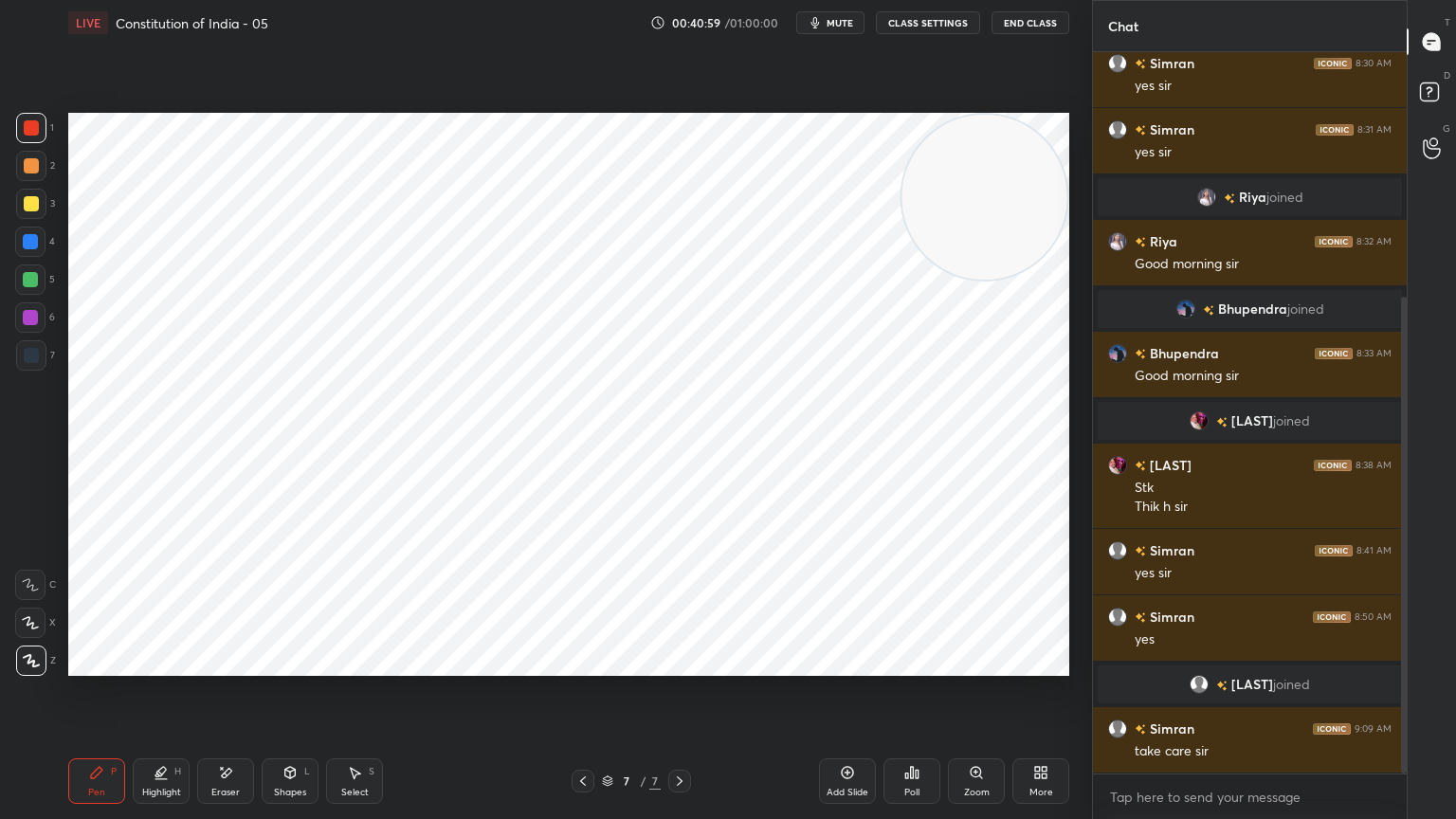 scroll, scrollTop: 436, scrollLeft: 0, axis: vertical 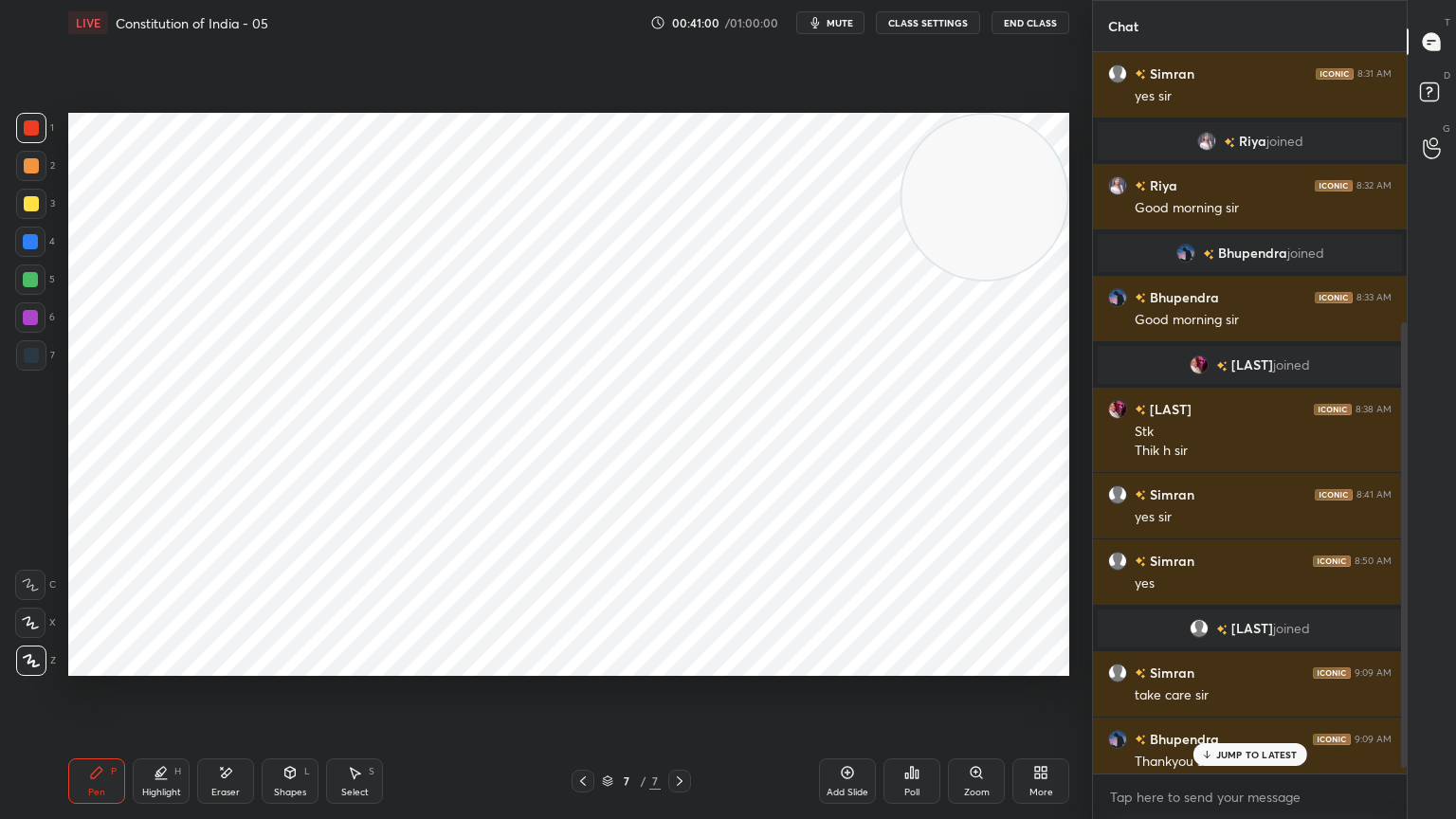 click on "End Class" at bounding box center [1030, 23] 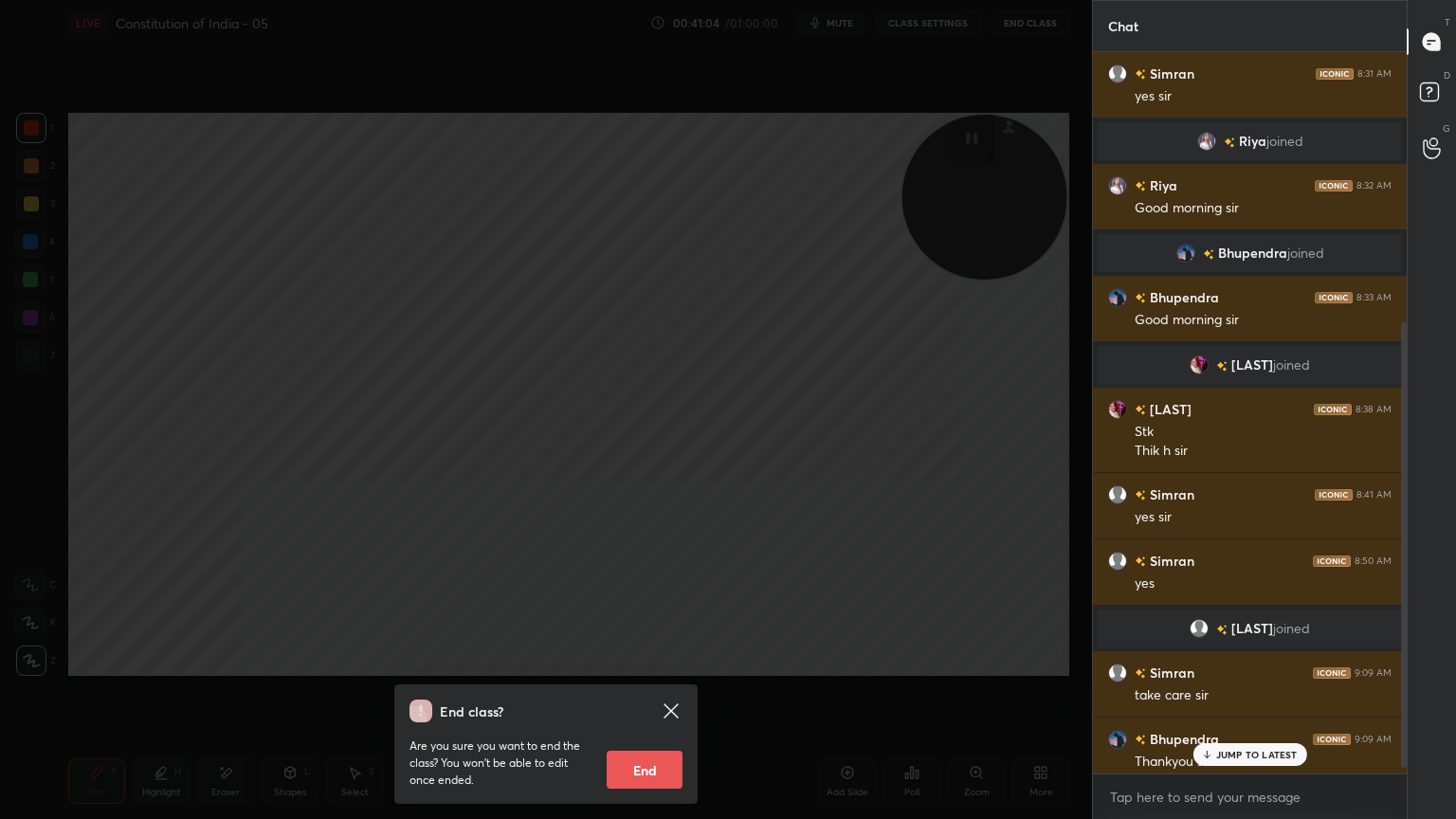click on "End" at bounding box center [645, 770] 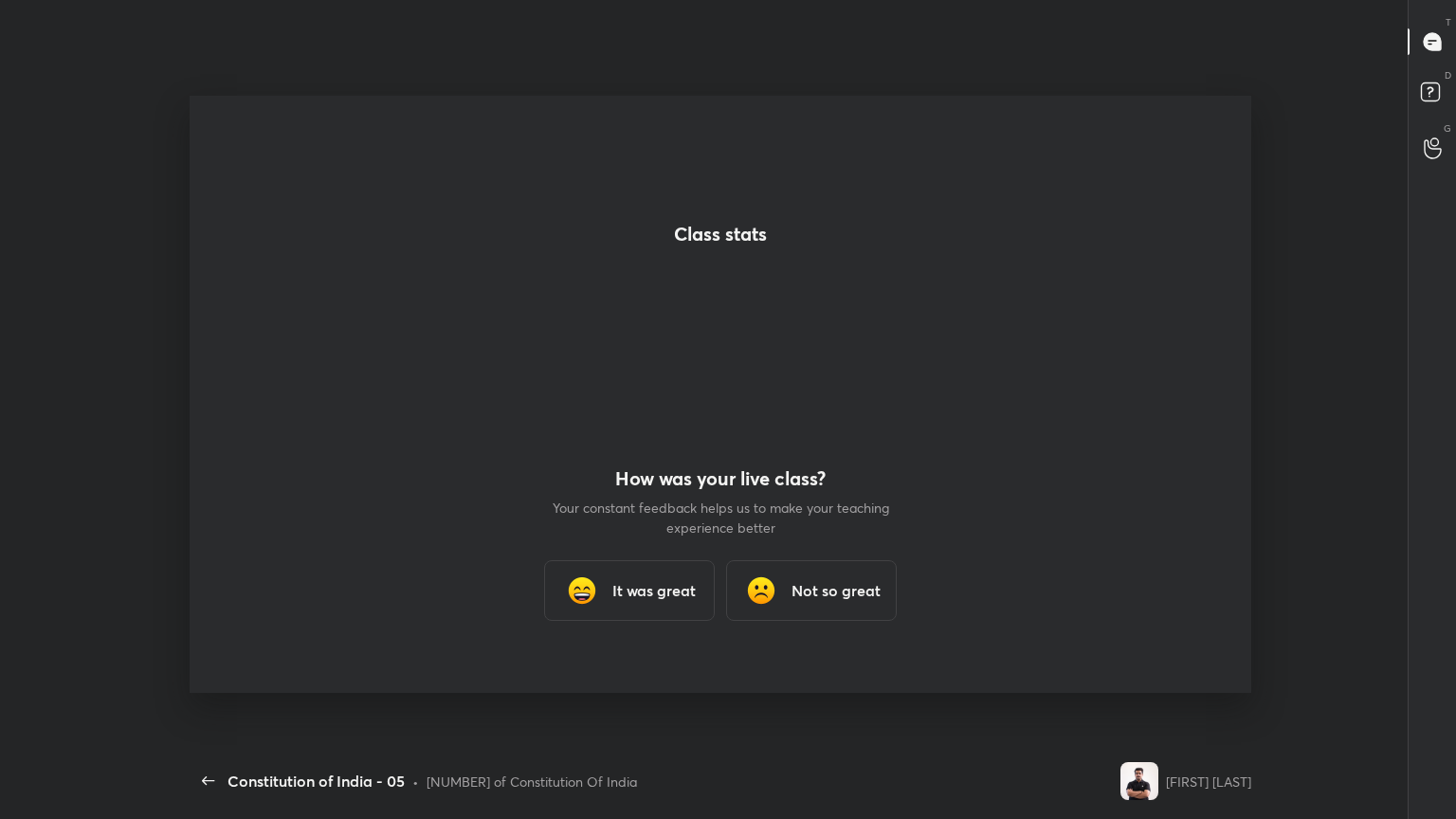 scroll, scrollTop: 94094, scrollLeft: 93593, axis: both 